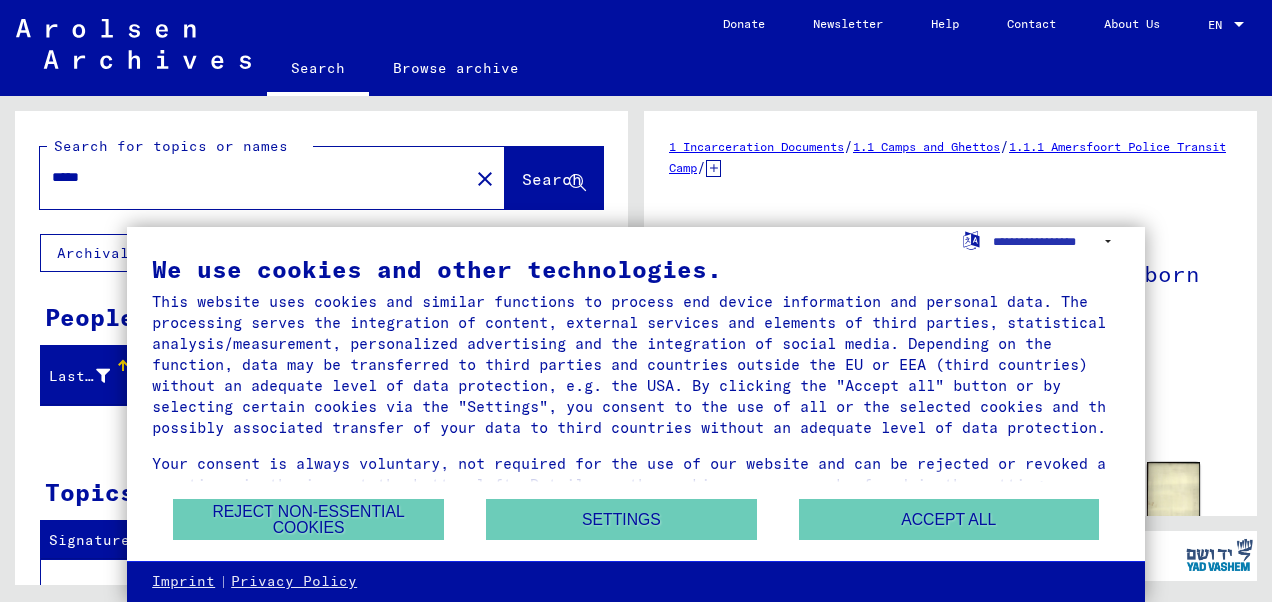 scroll, scrollTop: 0, scrollLeft: 0, axis: both 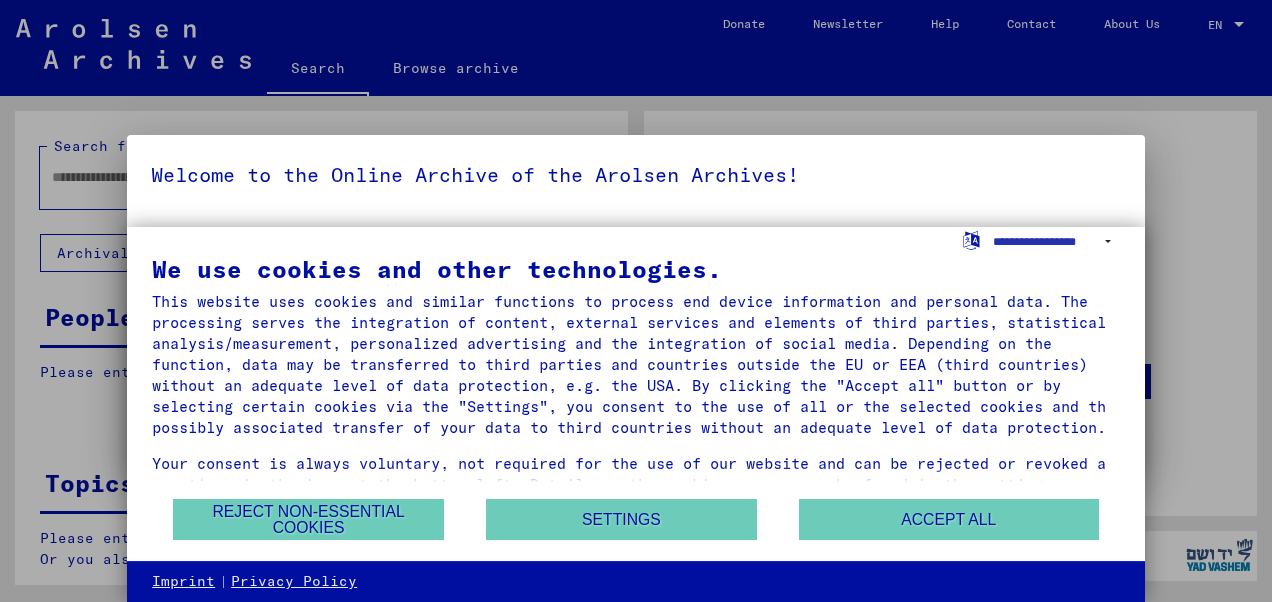 type on "*****" 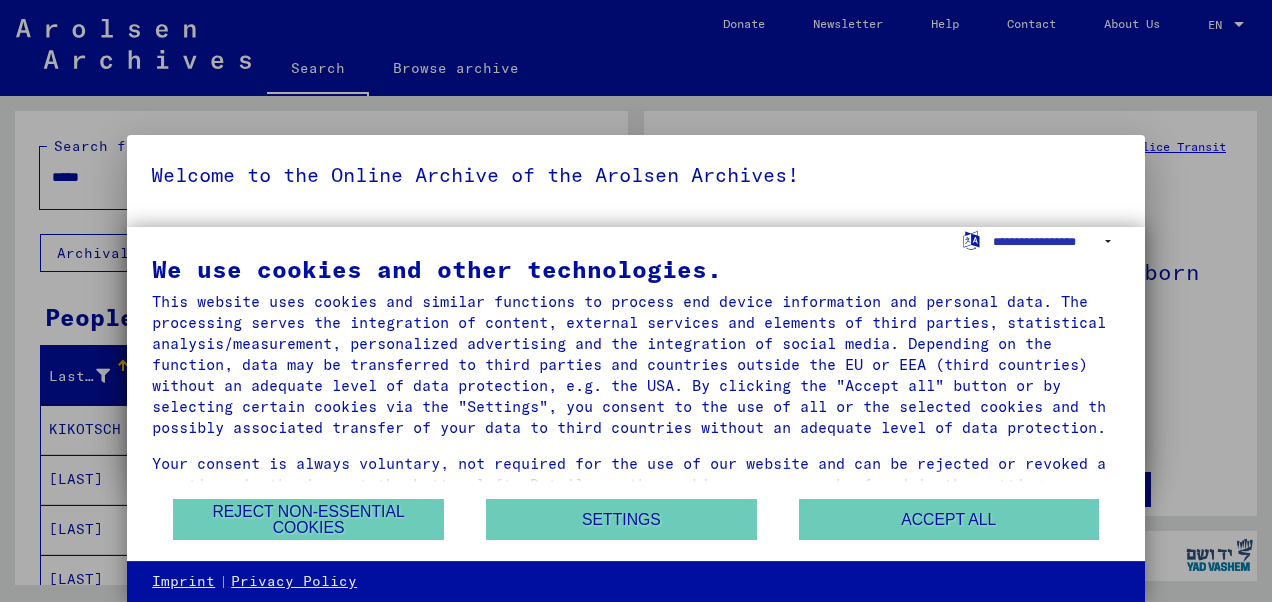 click at bounding box center (636, 301) 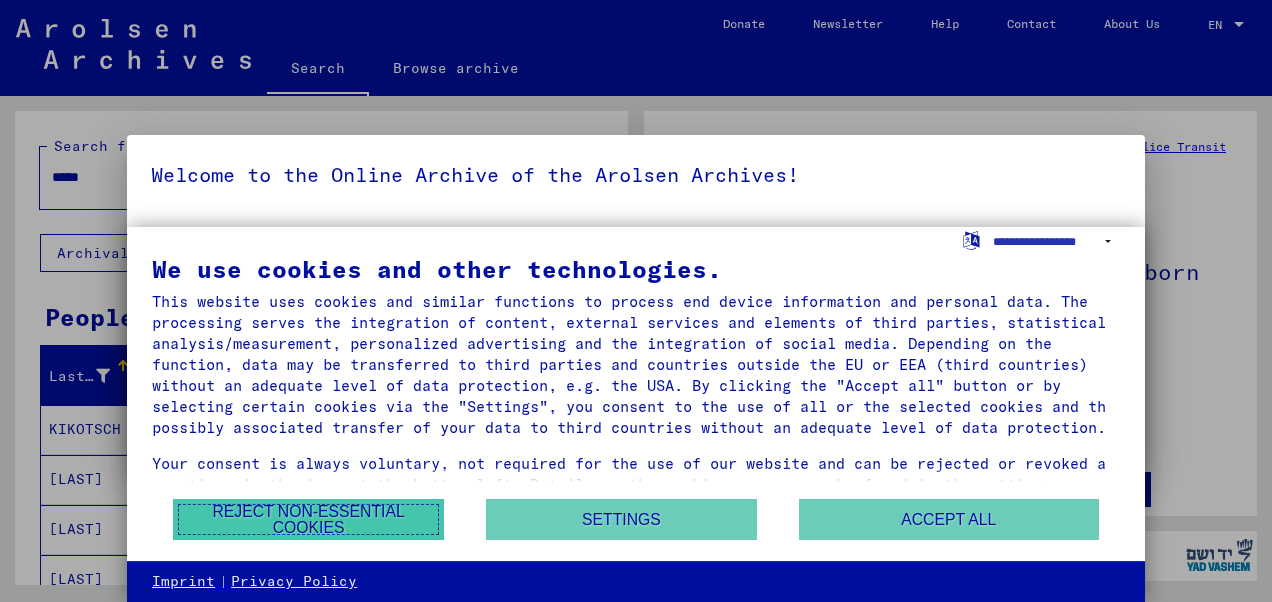 click on "Reject non-essential cookies" at bounding box center [308, 519] 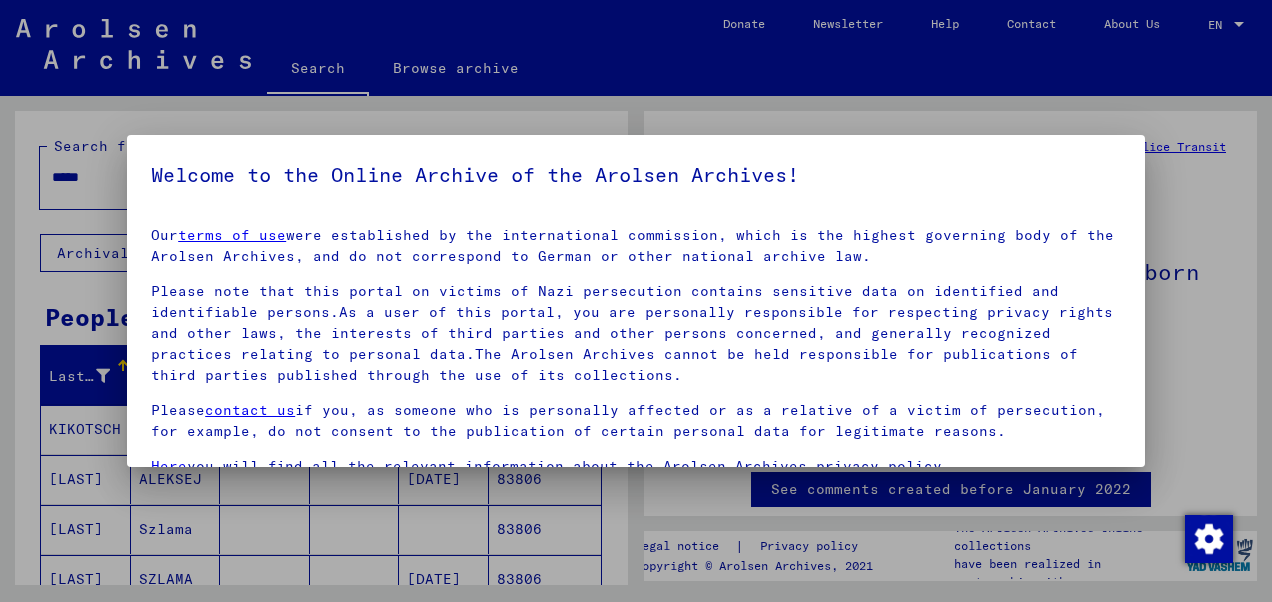click at bounding box center (636, 301) 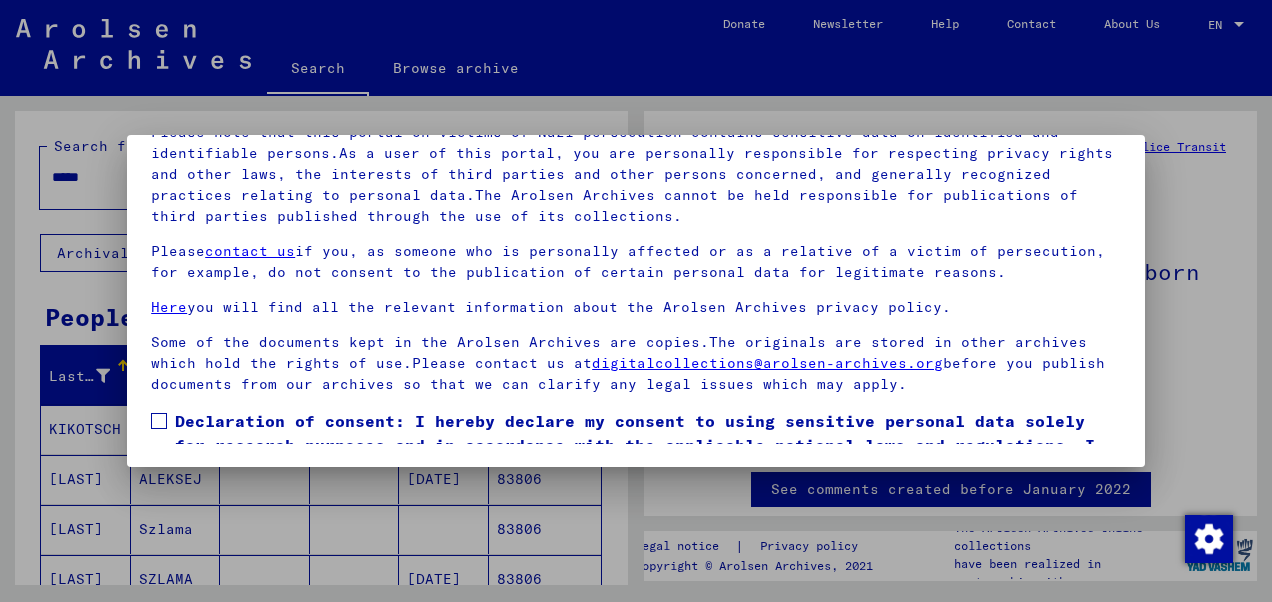 scroll, scrollTop: 160, scrollLeft: 0, axis: vertical 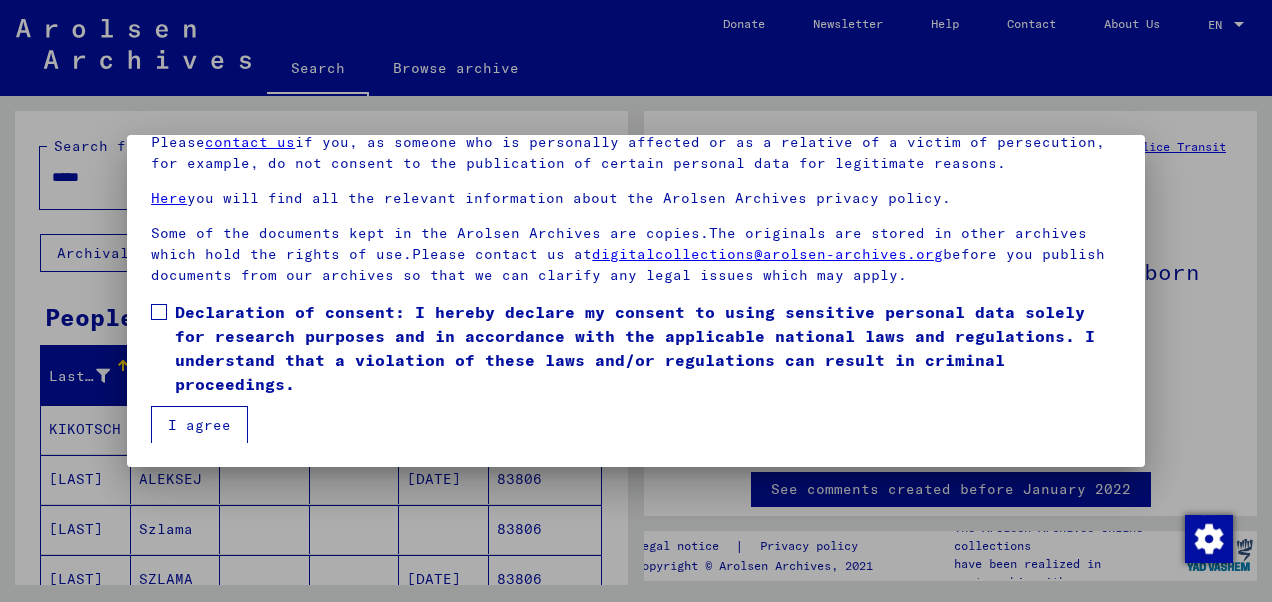 click on "I agree" at bounding box center [199, 425] 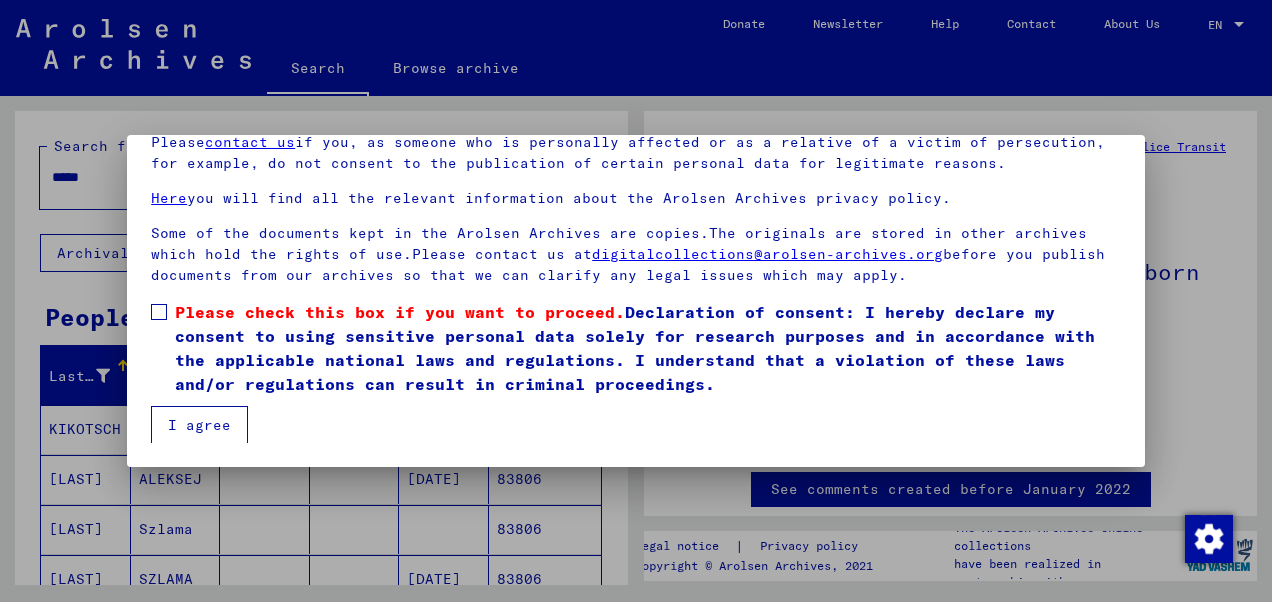 scroll, scrollTop: 109, scrollLeft: 0, axis: vertical 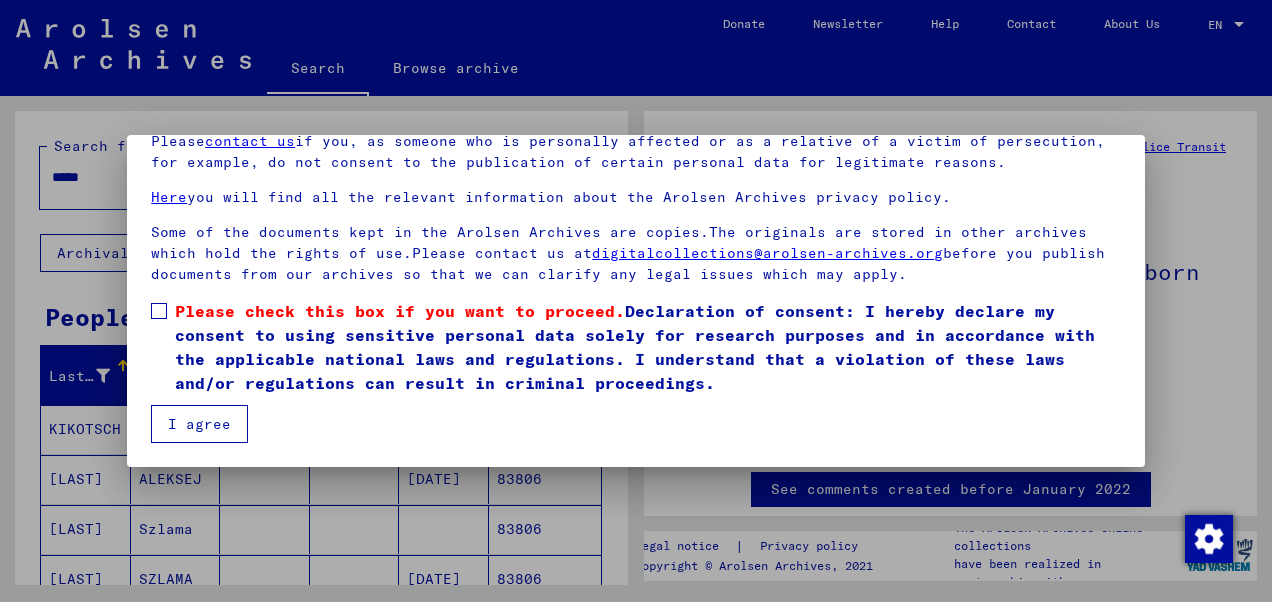 click at bounding box center [159, 311] 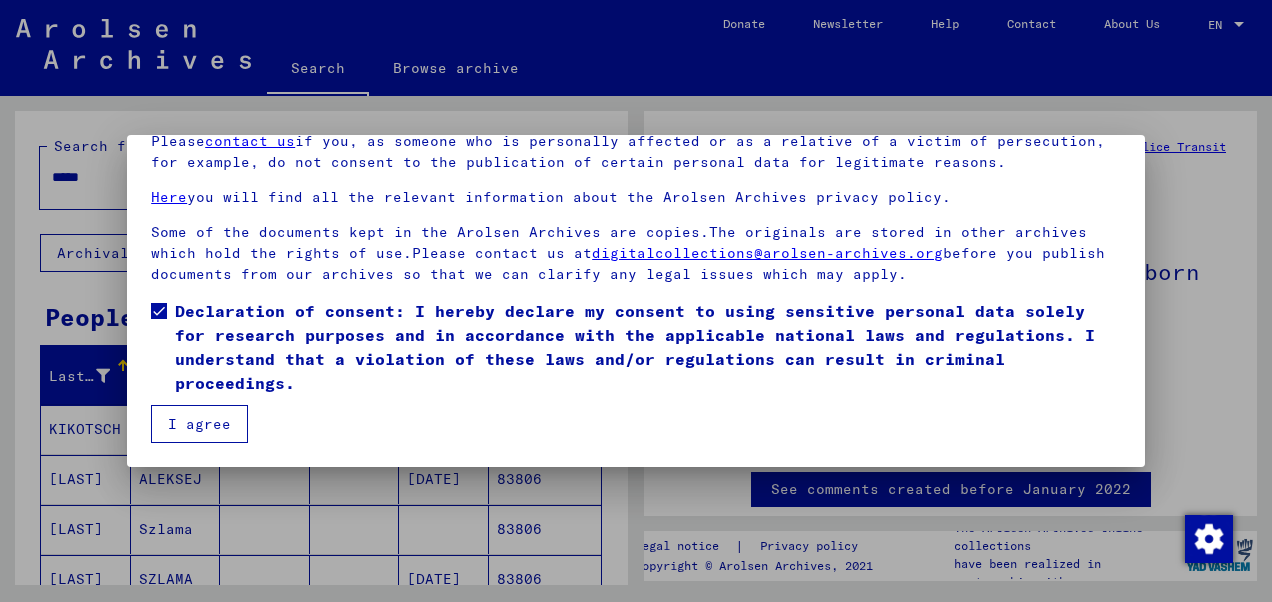 click on "I agree" at bounding box center (199, 424) 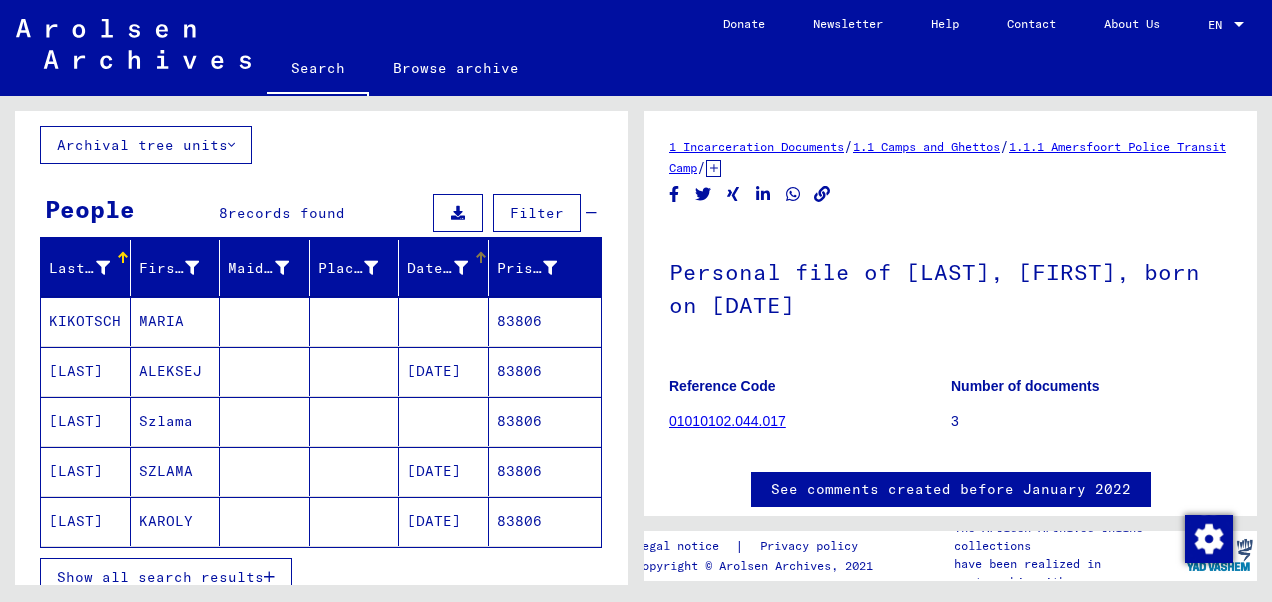 scroll, scrollTop: 200, scrollLeft: 0, axis: vertical 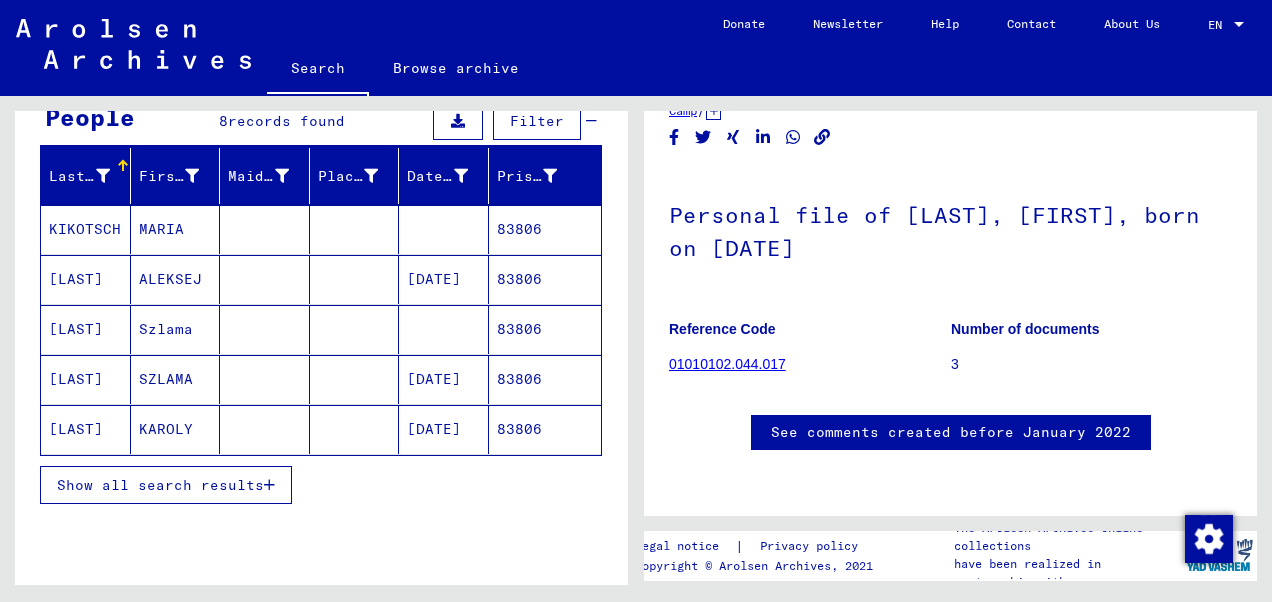 click on "See comments created before January 2022" 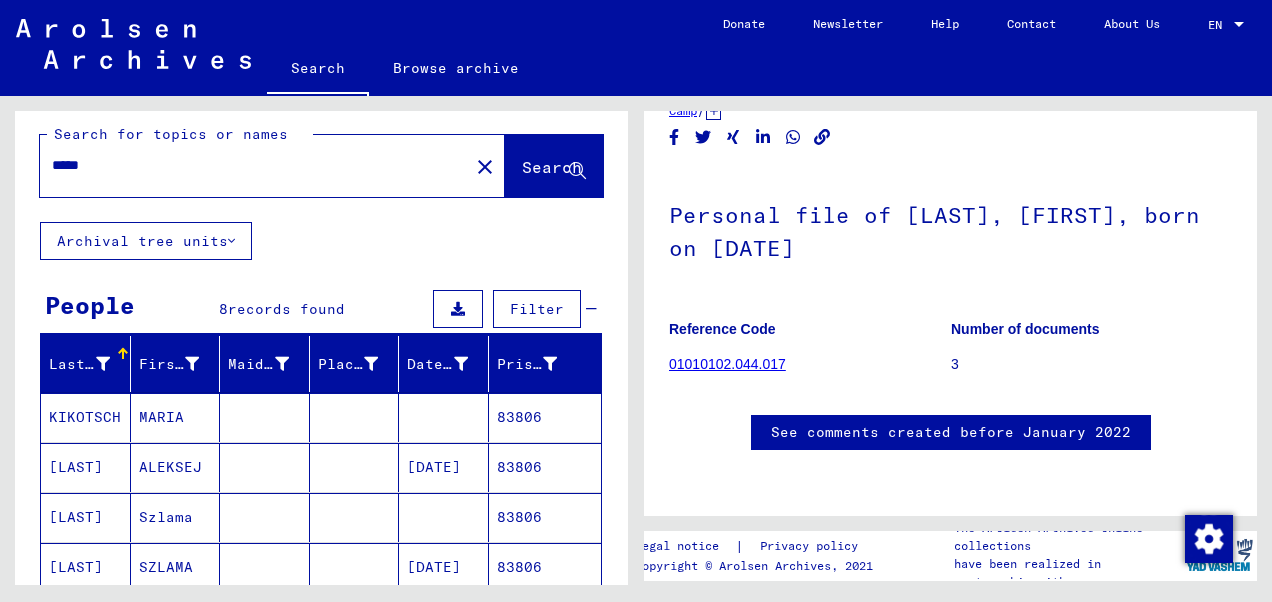 scroll, scrollTop: 0, scrollLeft: 0, axis: both 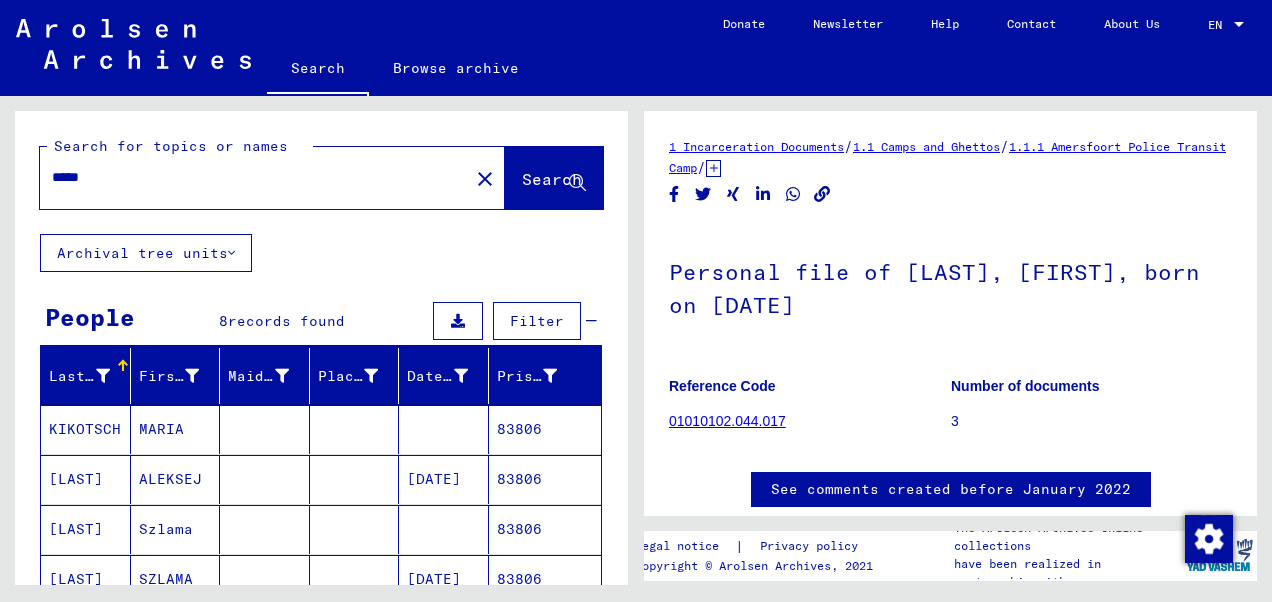click on "1.1 Camps and Ghettos" 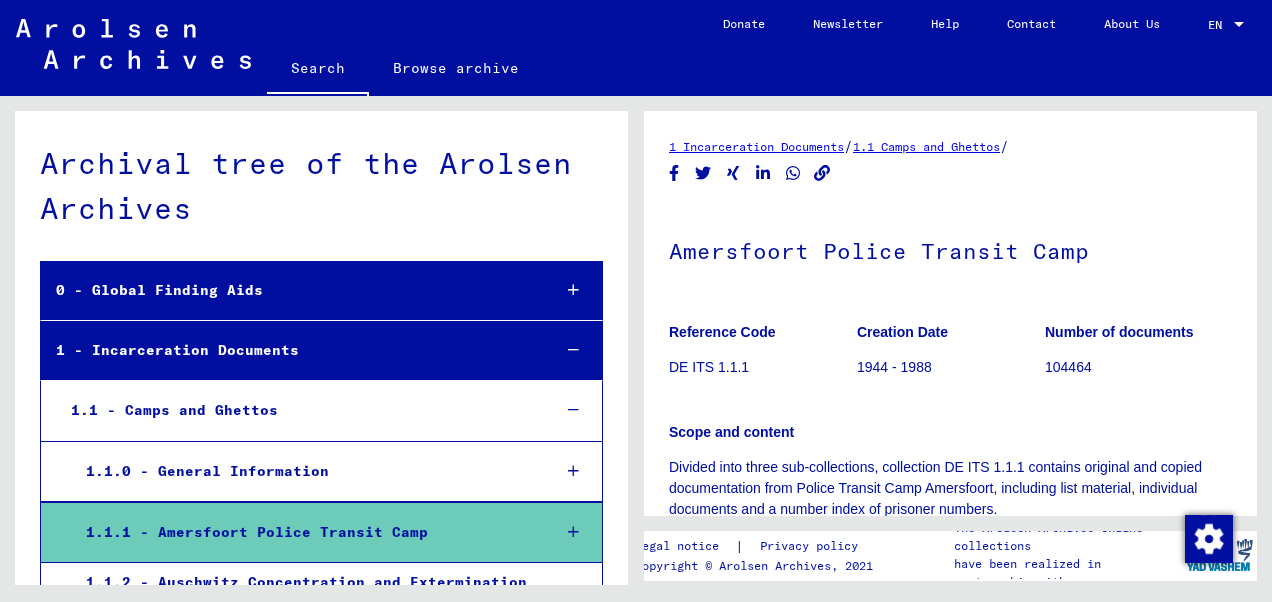 scroll, scrollTop: 40, scrollLeft: 0, axis: vertical 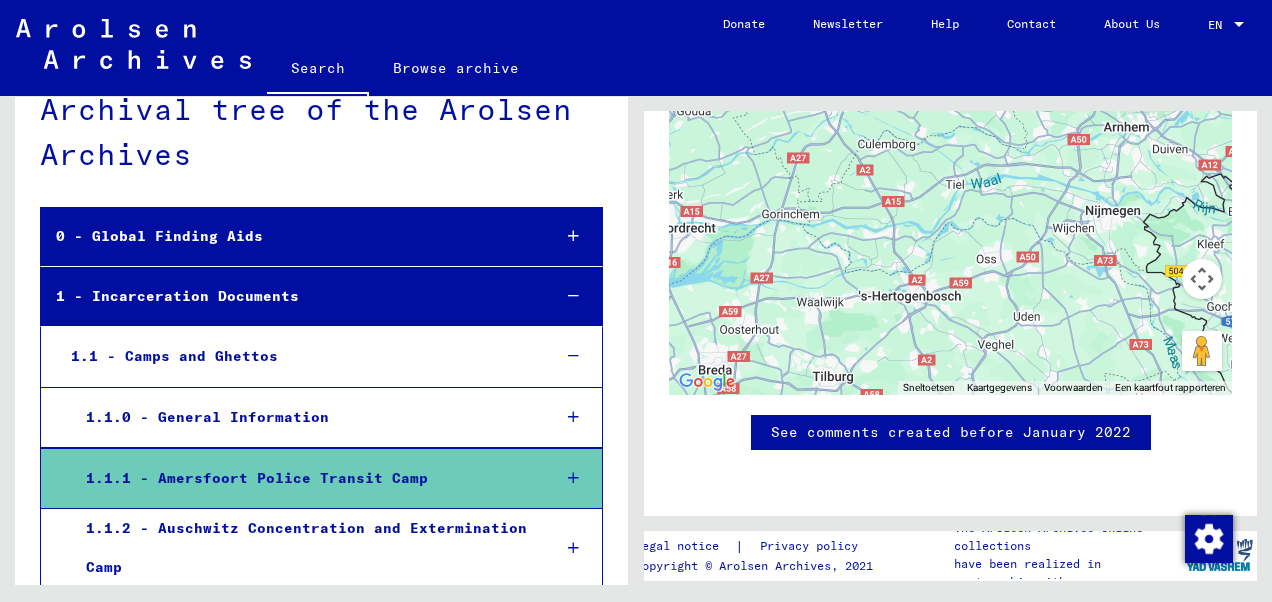 drag, startPoint x: 1240, startPoint y: 402, endPoint x: 1252, endPoint y: 511, distance: 109.65856 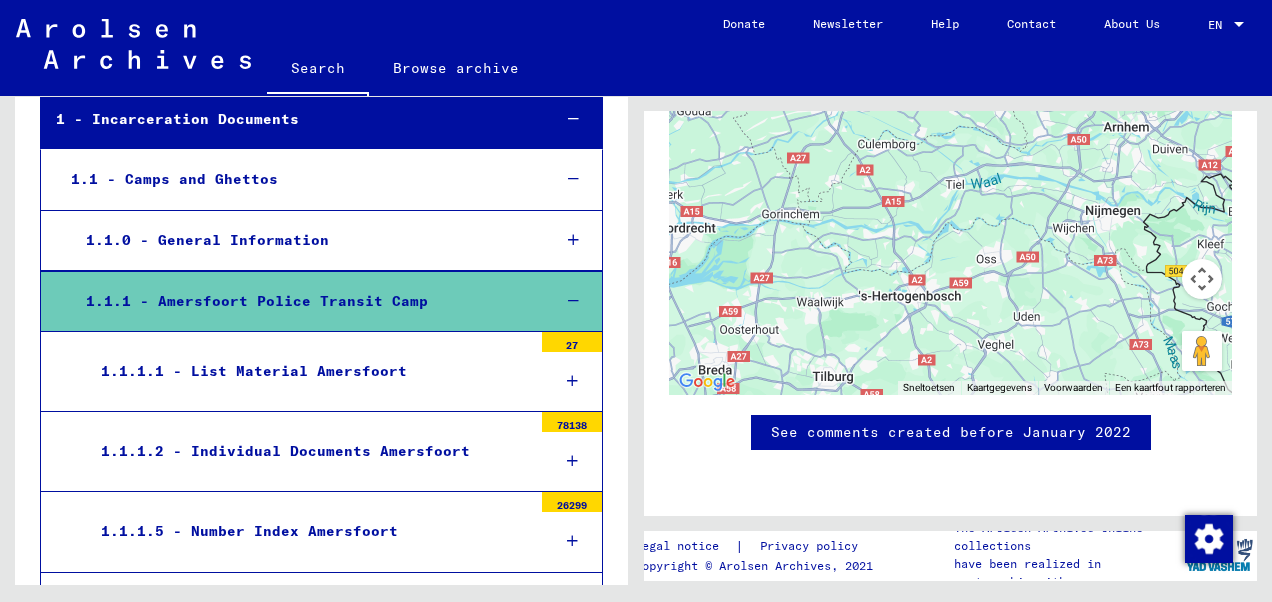 scroll, scrollTop: 240, scrollLeft: 0, axis: vertical 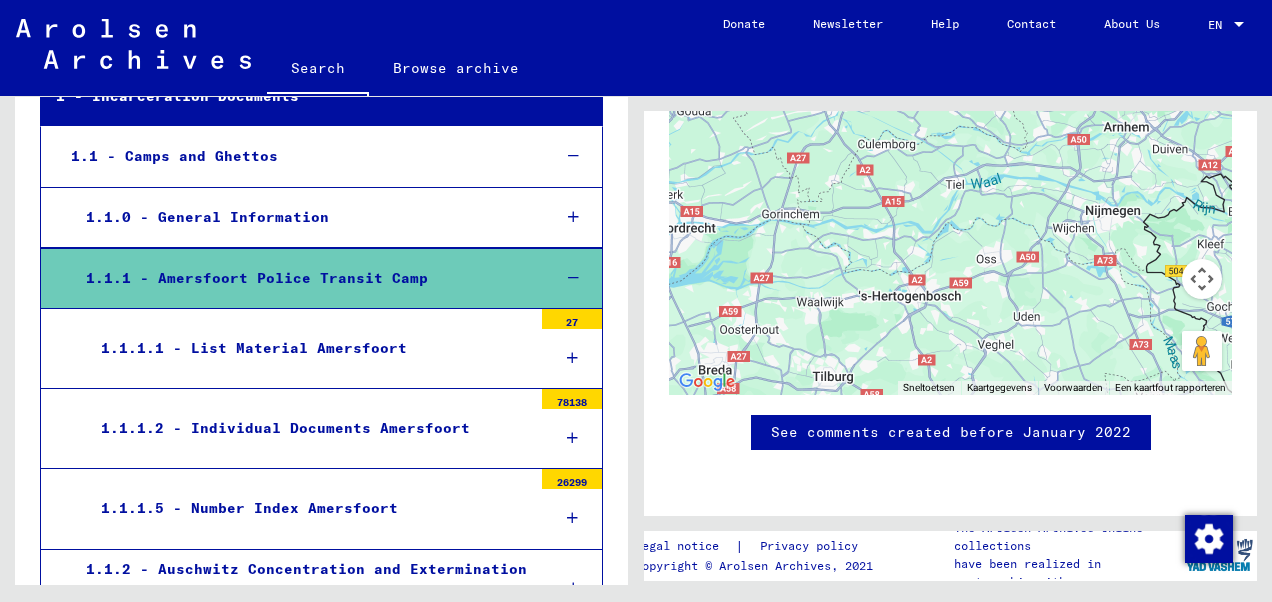 click on "1.1.1.1 - List Material Amersfoort" at bounding box center [309, 348] 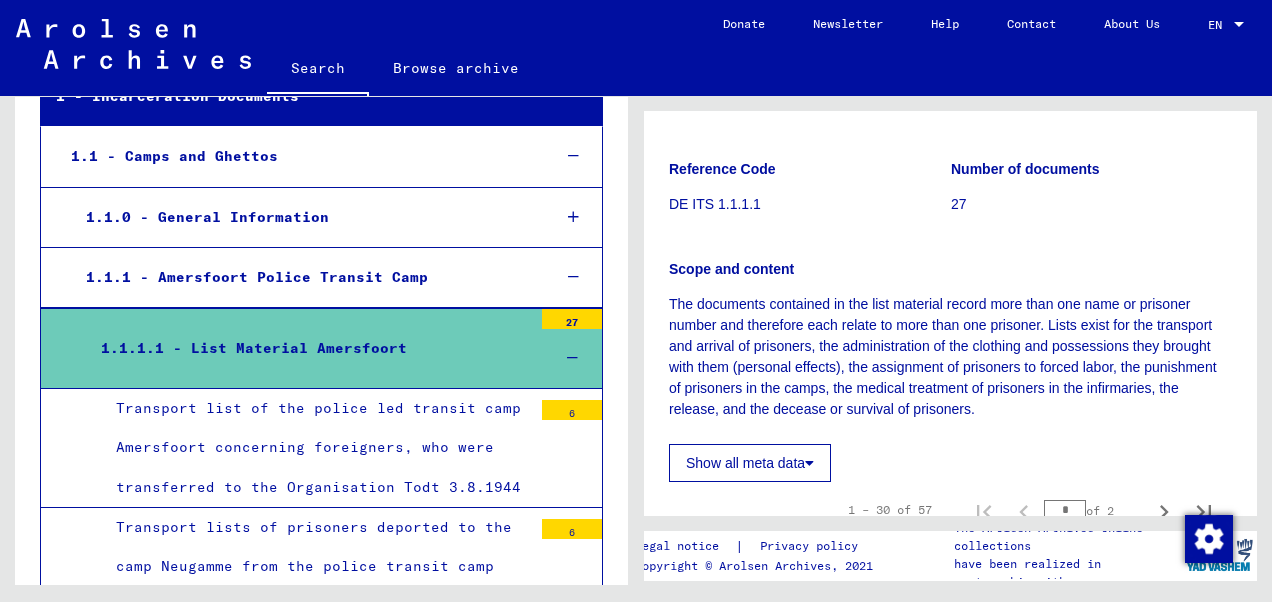 scroll, scrollTop: 200, scrollLeft: 0, axis: vertical 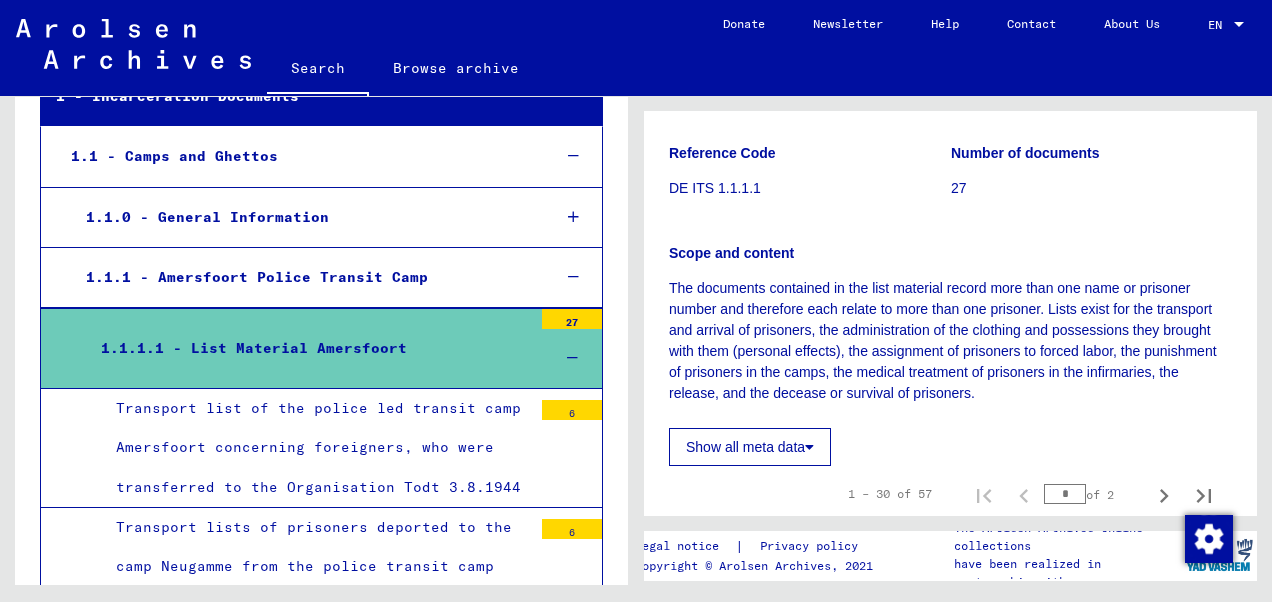 click on "Show all meta data" 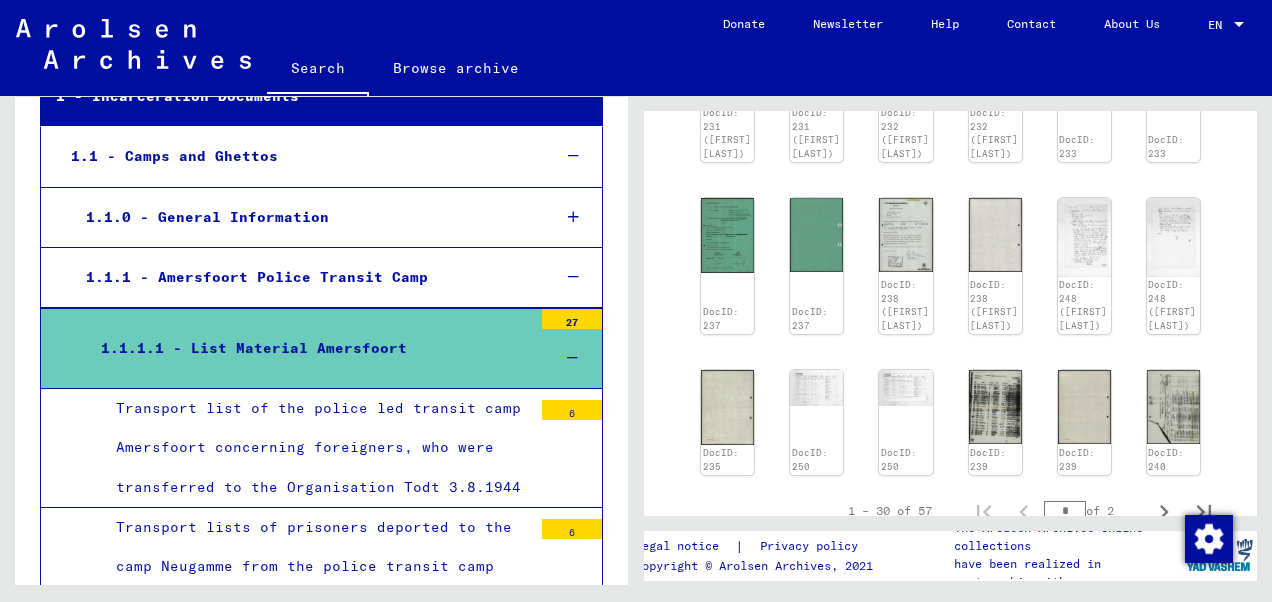 scroll, scrollTop: 1600, scrollLeft: 0, axis: vertical 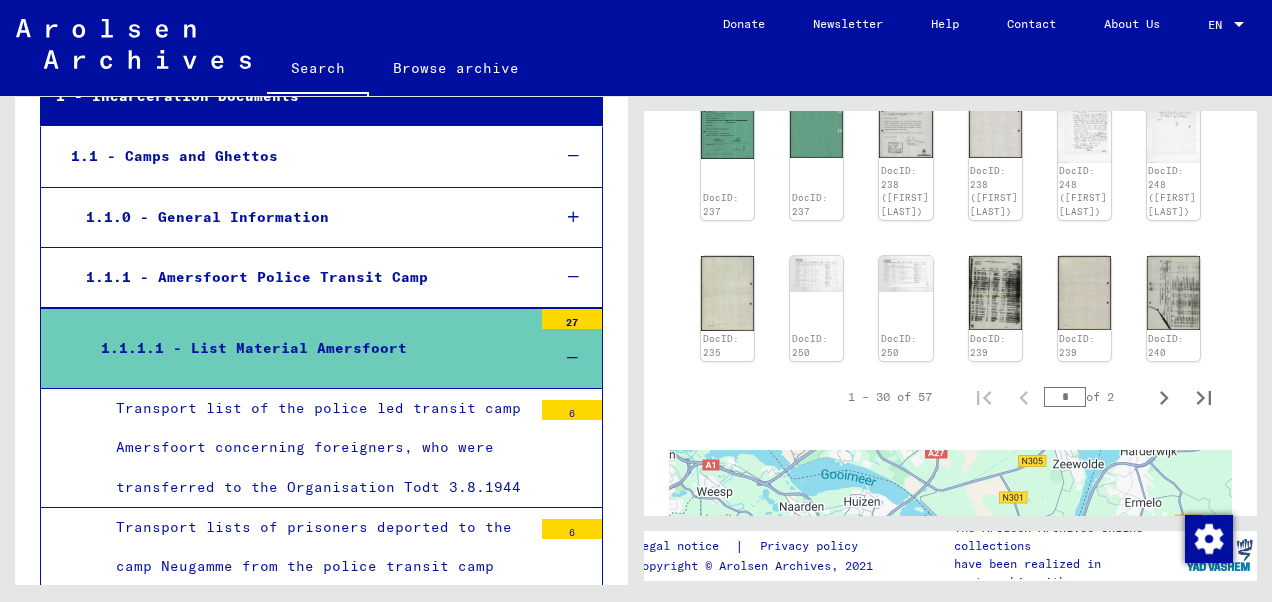 click on "1.1.1 - Amersfoort Police Transit Camp" at bounding box center [303, 277] 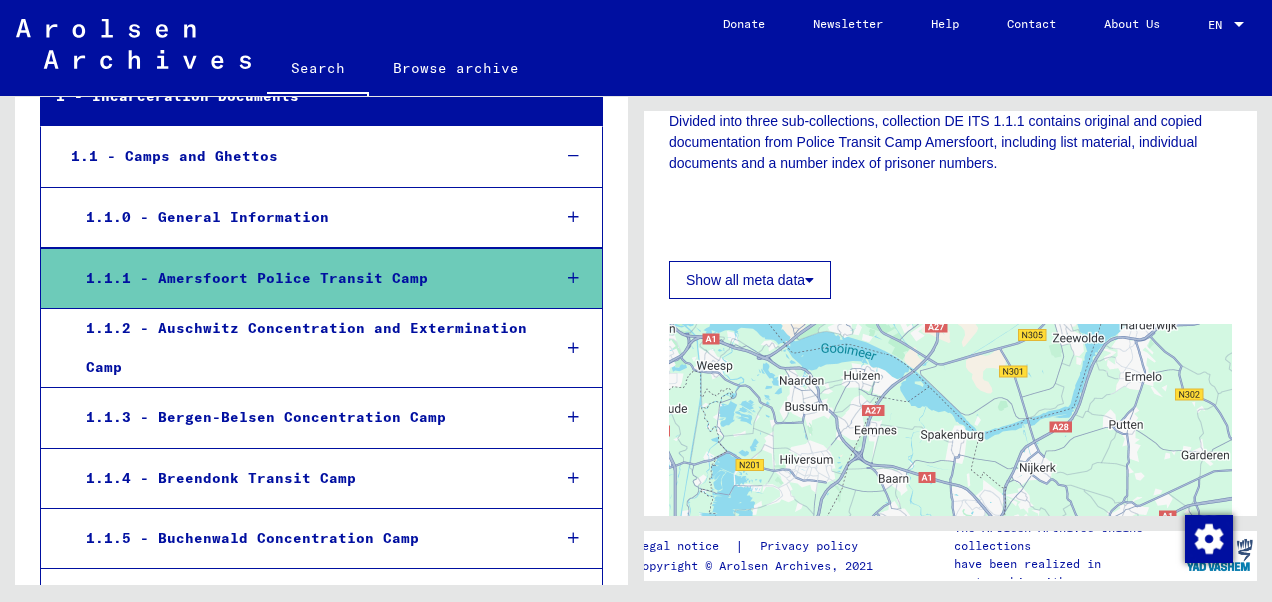 scroll, scrollTop: 600, scrollLeft: 0, axis: vertical 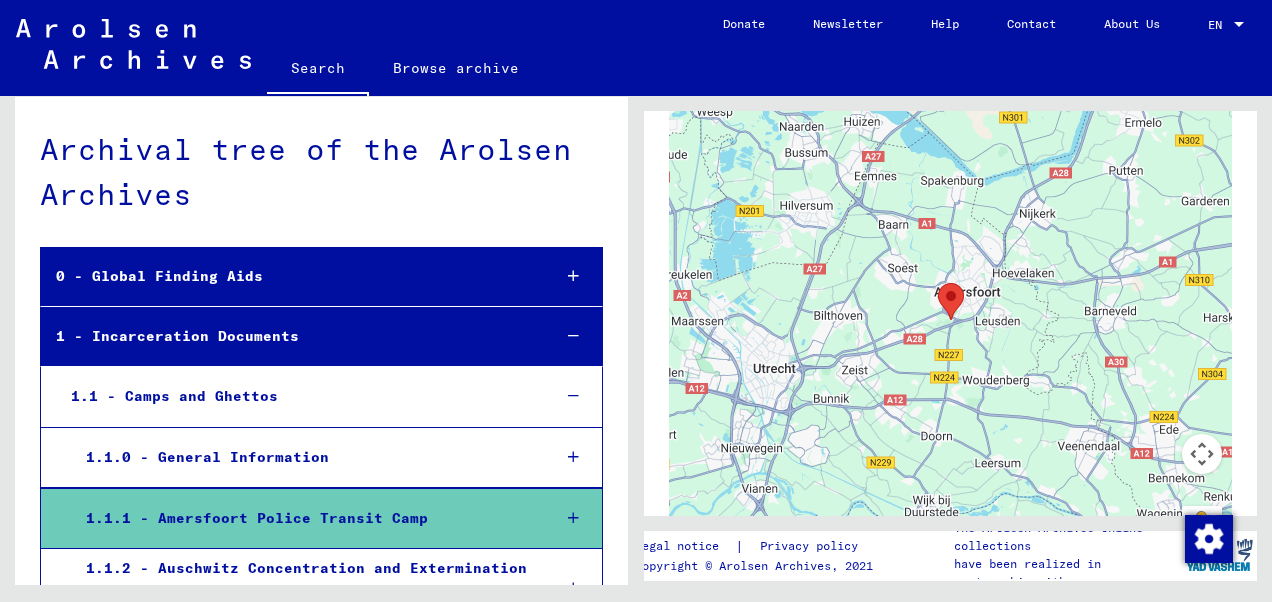 click on "1.1.0 - General Information" at bounding box center (303, 457) 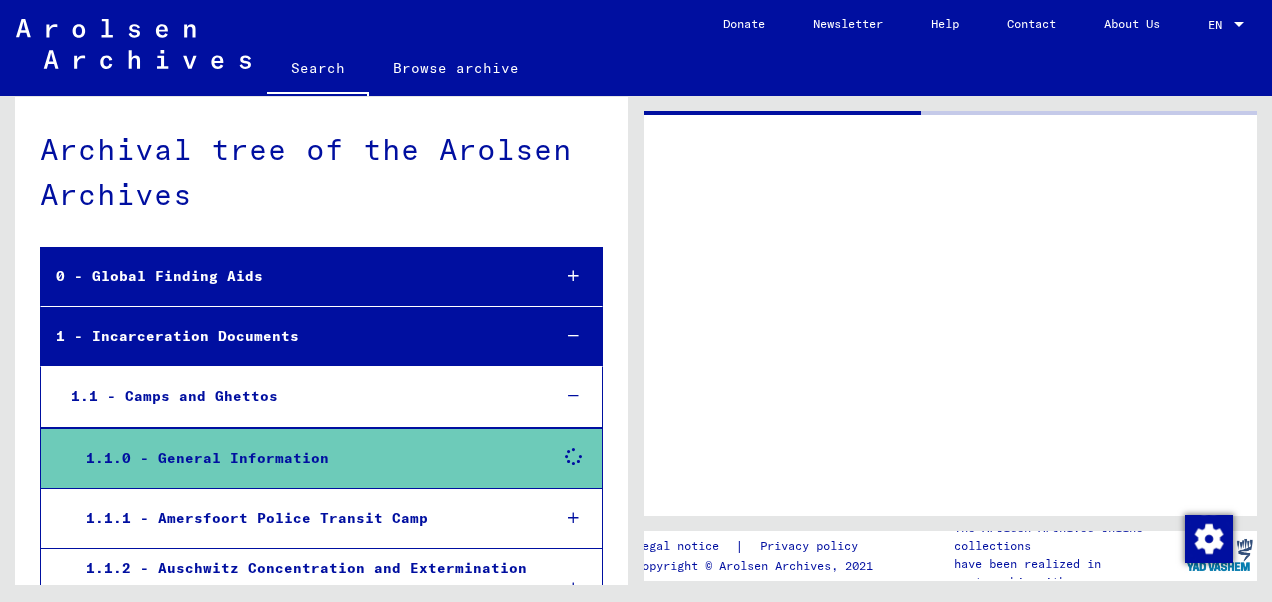 scroll, scrollTop: 0, scrollLeft: 0, axis: both 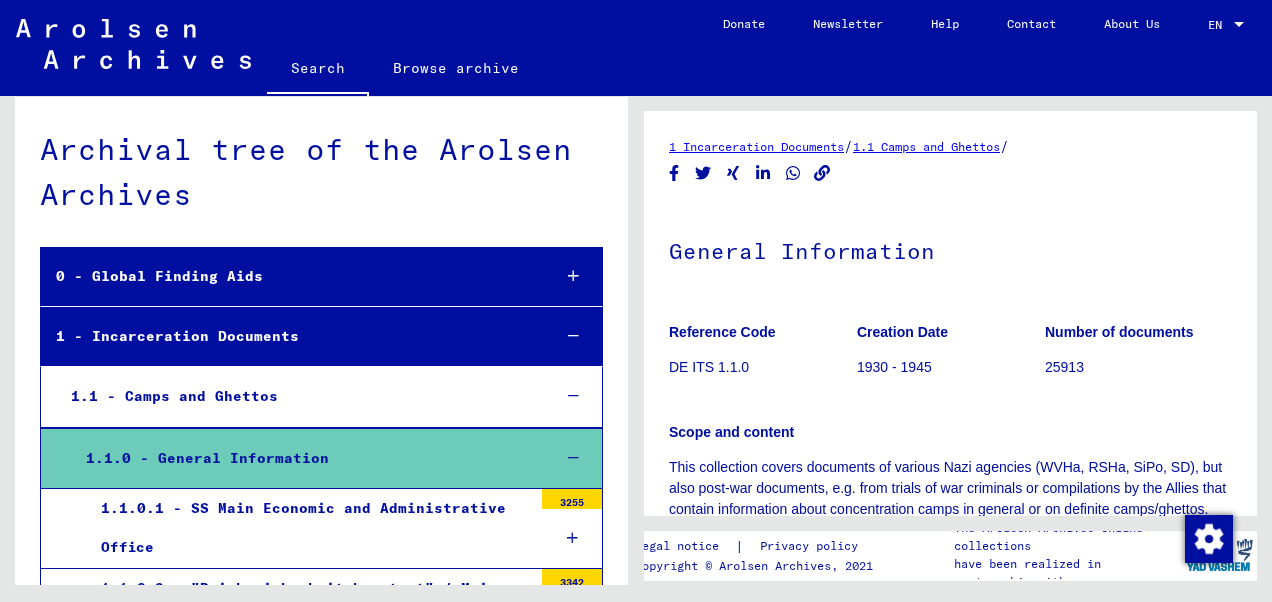 click on "1.1.0.1 - SS Main Economic and Administrative Office" at bounding box center [309, 528] 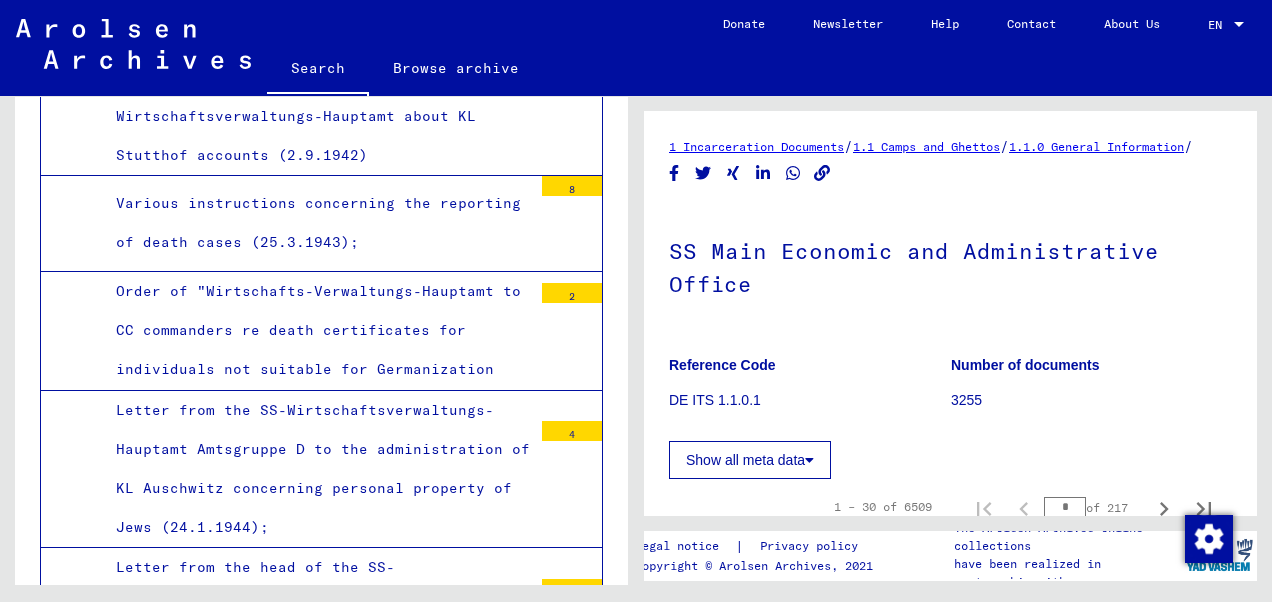 scroll, scrollTop: 2600, scrollLeft: 0, axis: vertical 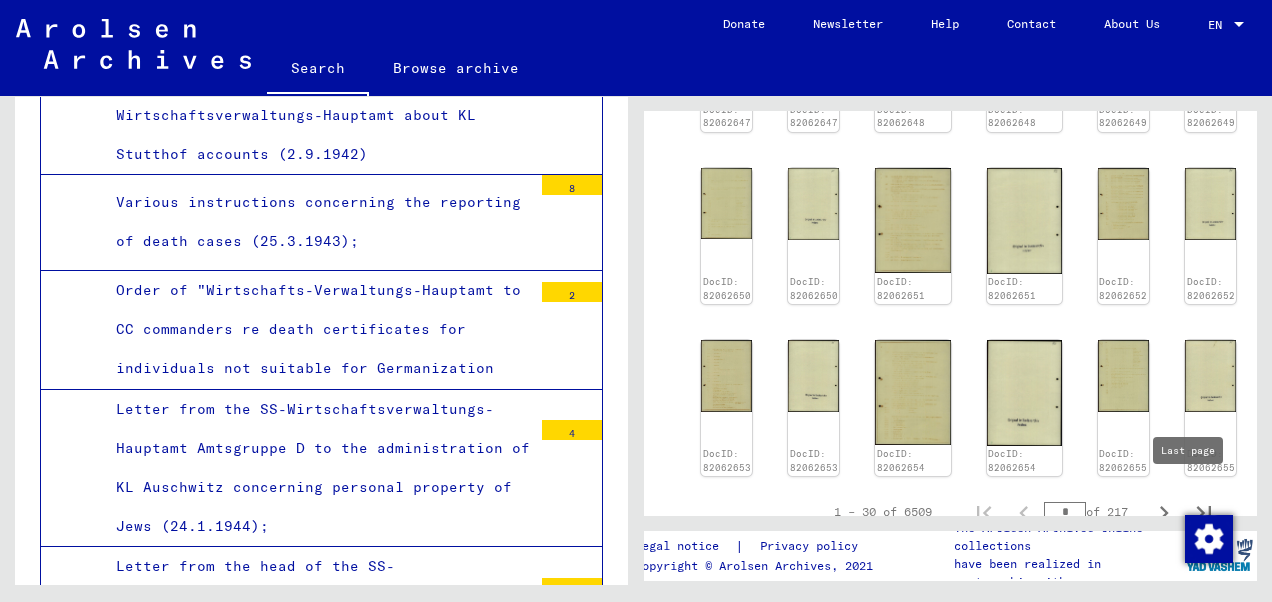 click 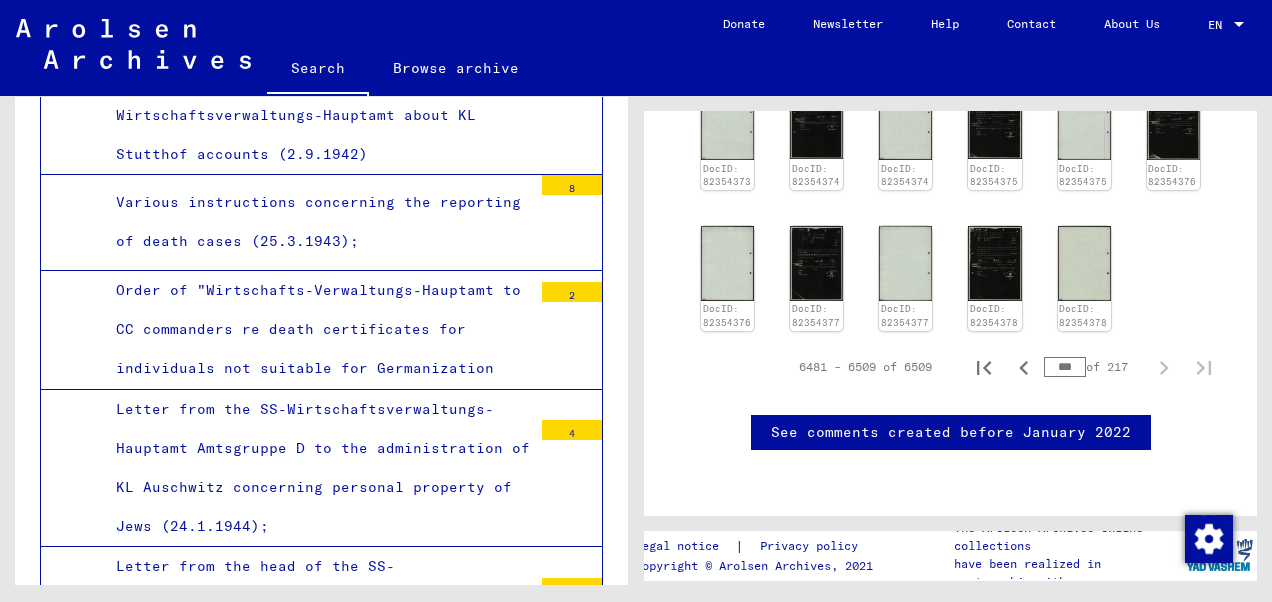 scroll, scrollTop: 500, scrollLeft: 0, axis: vertical 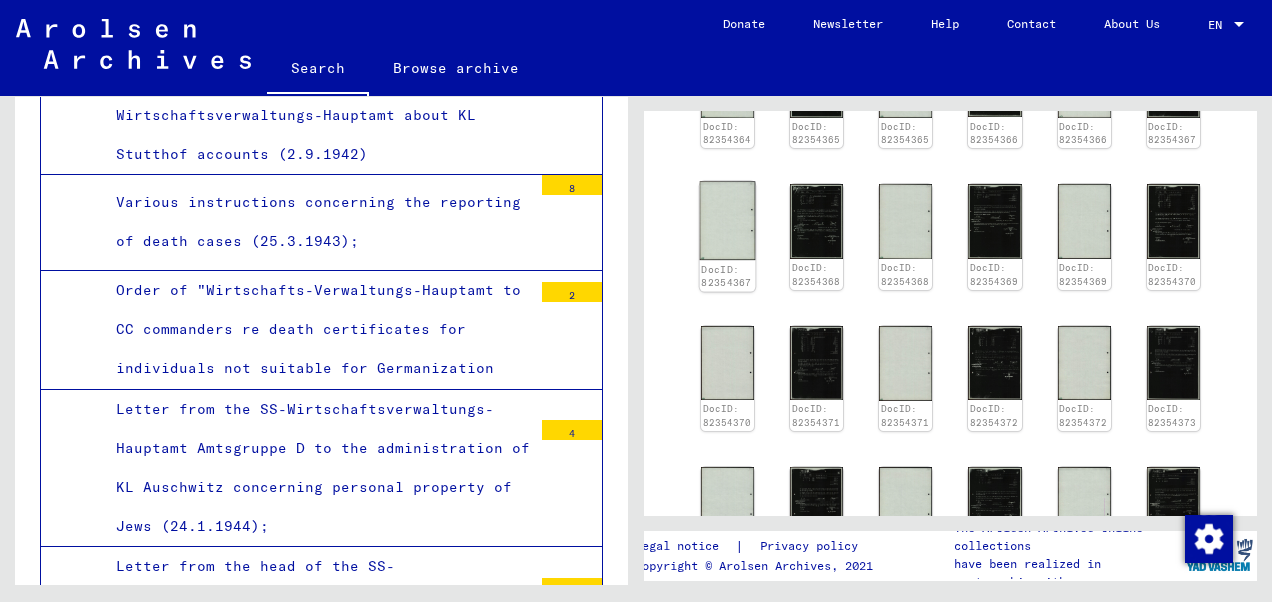 click 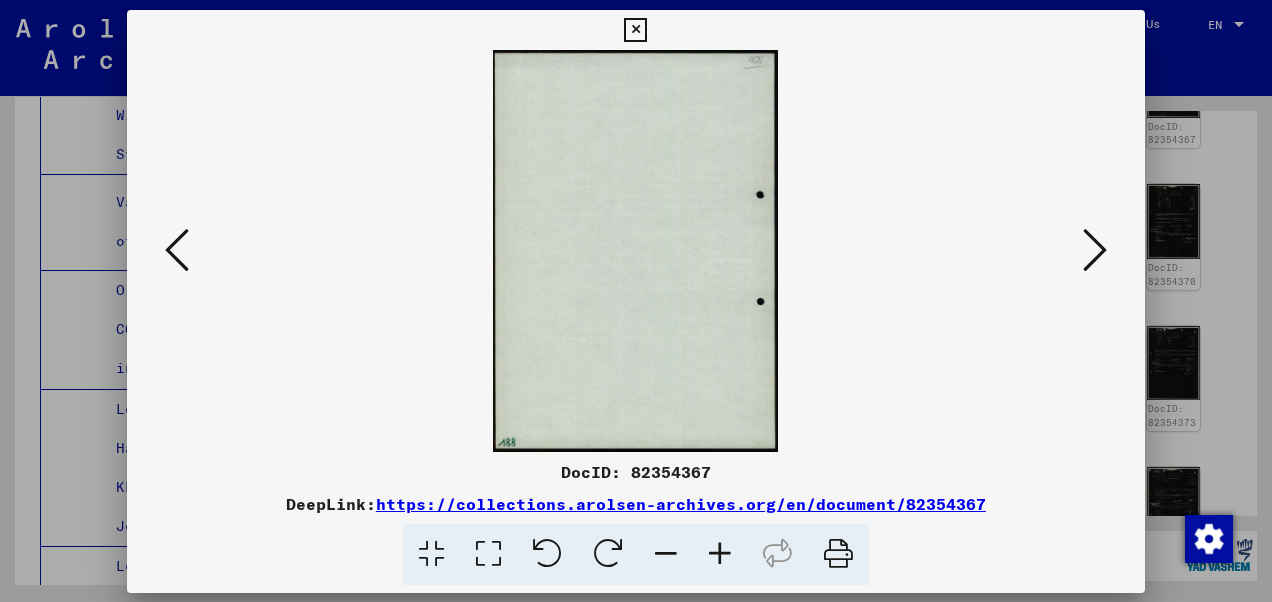 scroll, scrollTop: 0, scrollLeft: 0, axis: both 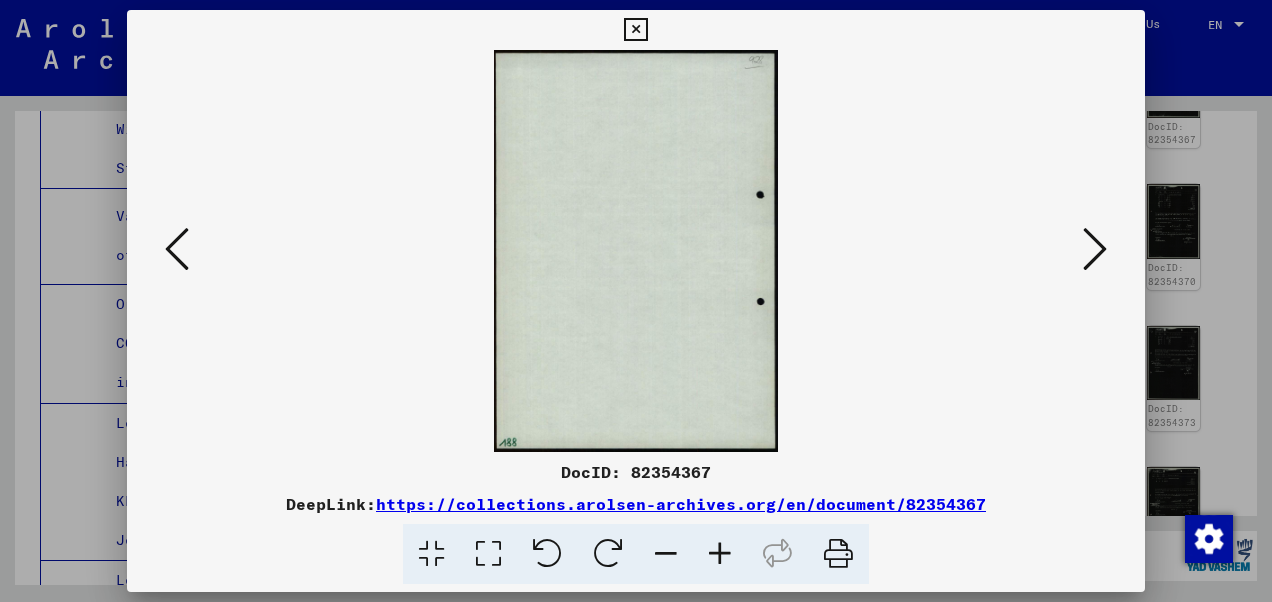 click at bounding box center [1095, 249] 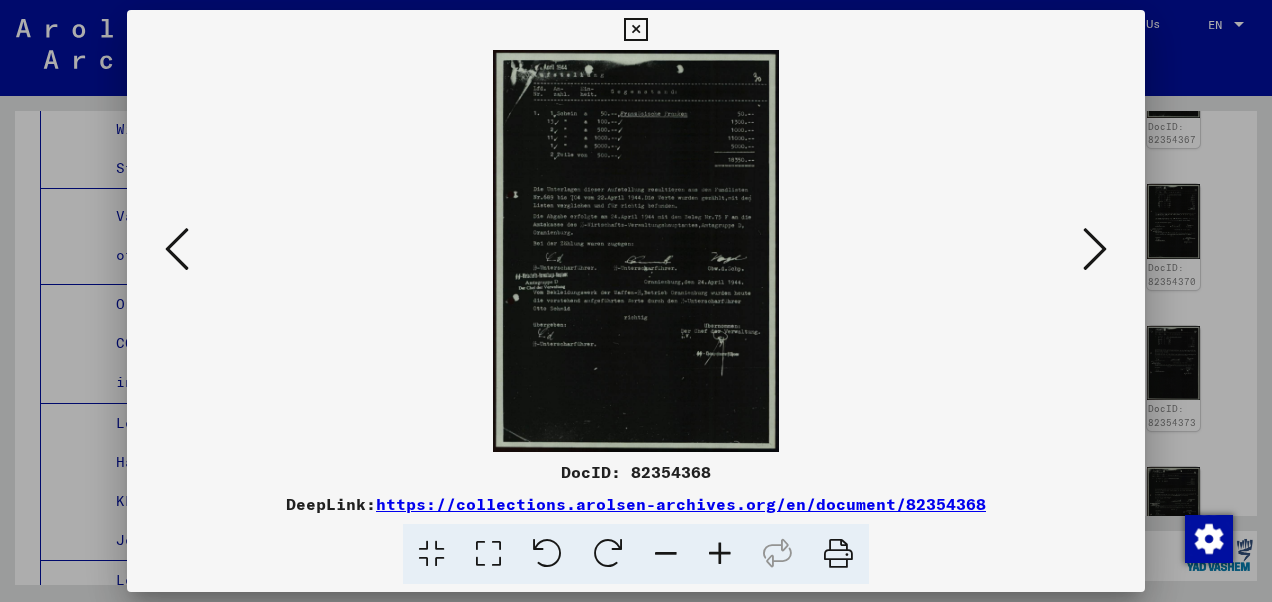 click at bounding box center (1095, 249) 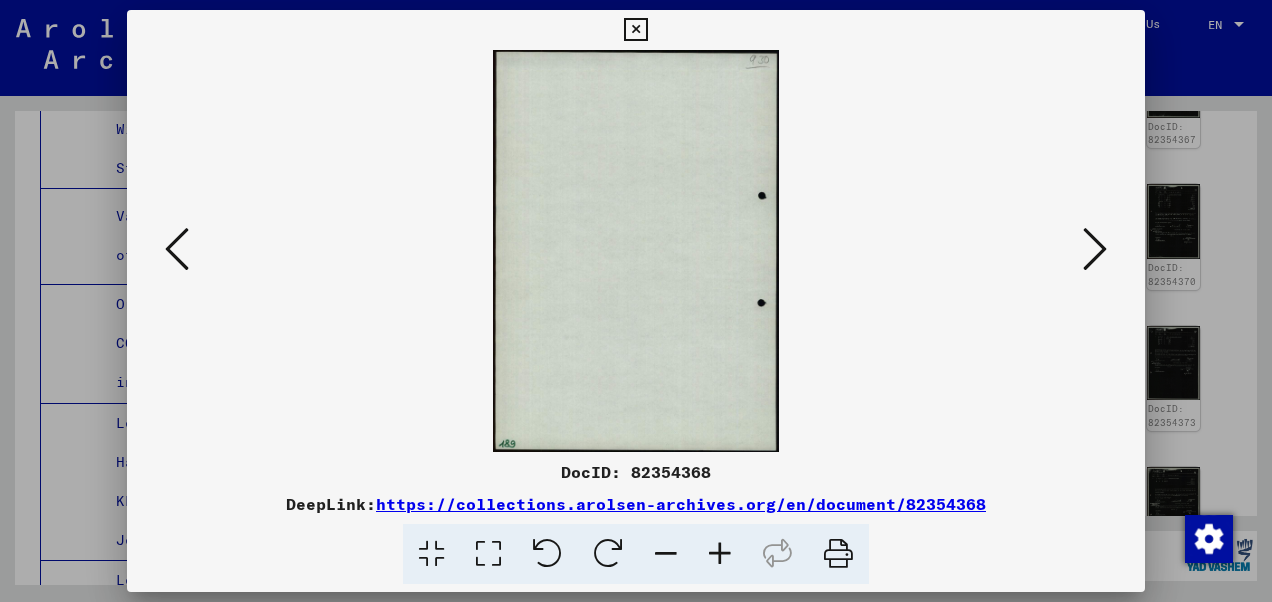 click at bounding box center (1095, 249) 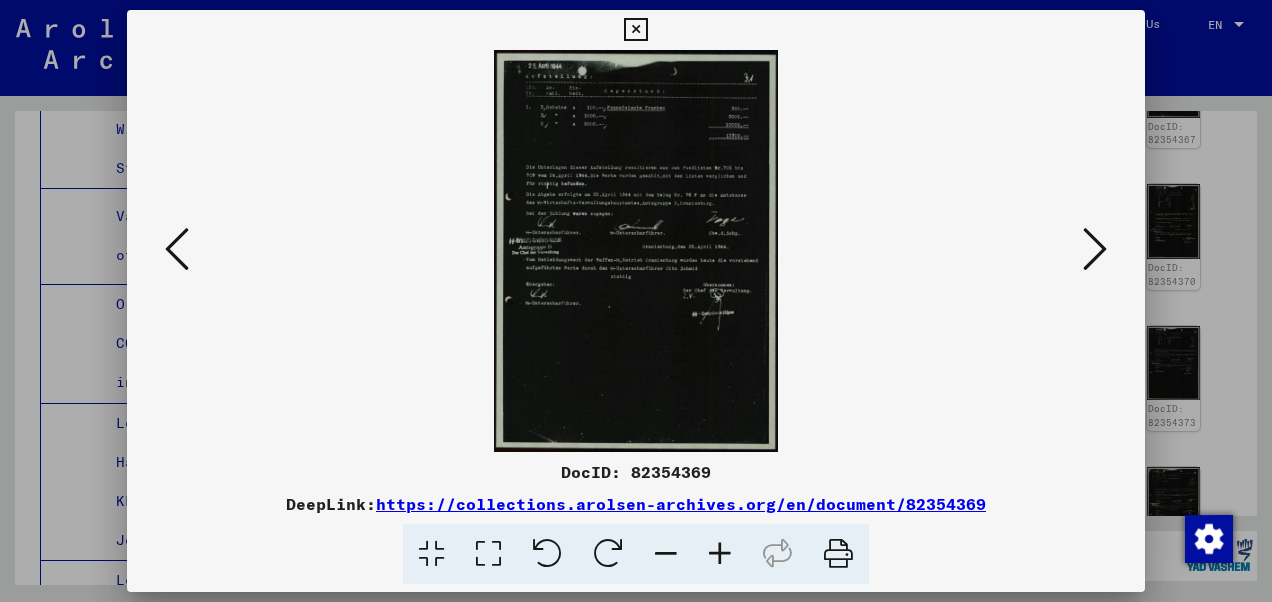 click at bounding box center [1095, 249] 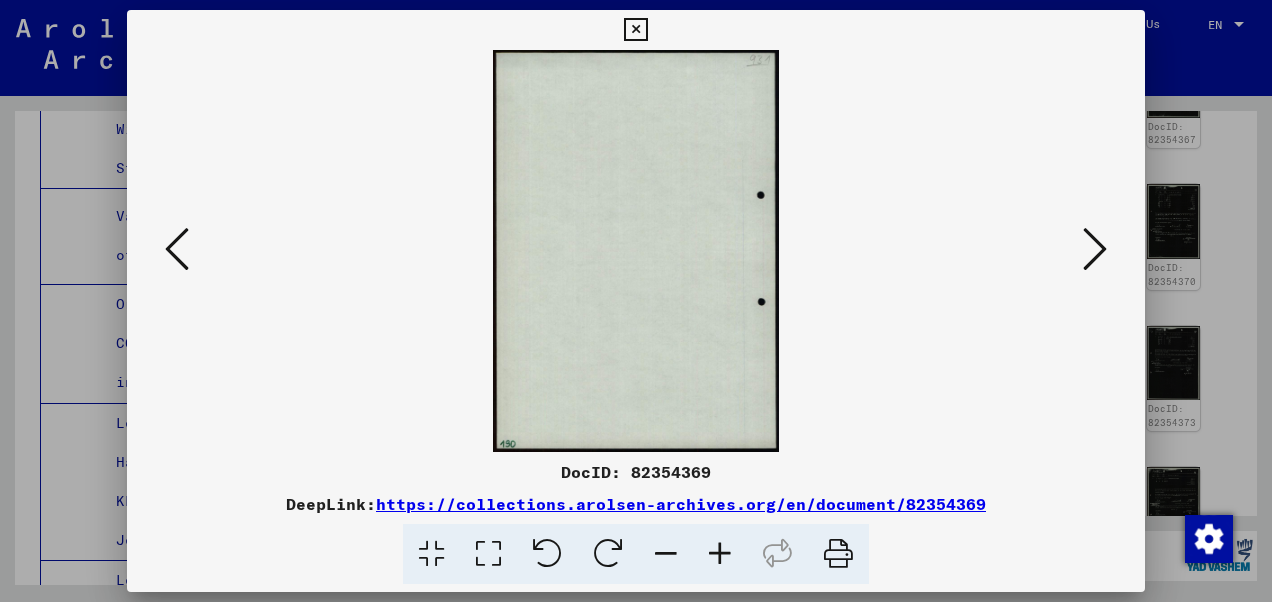 click at bounding box center [1095, 249] 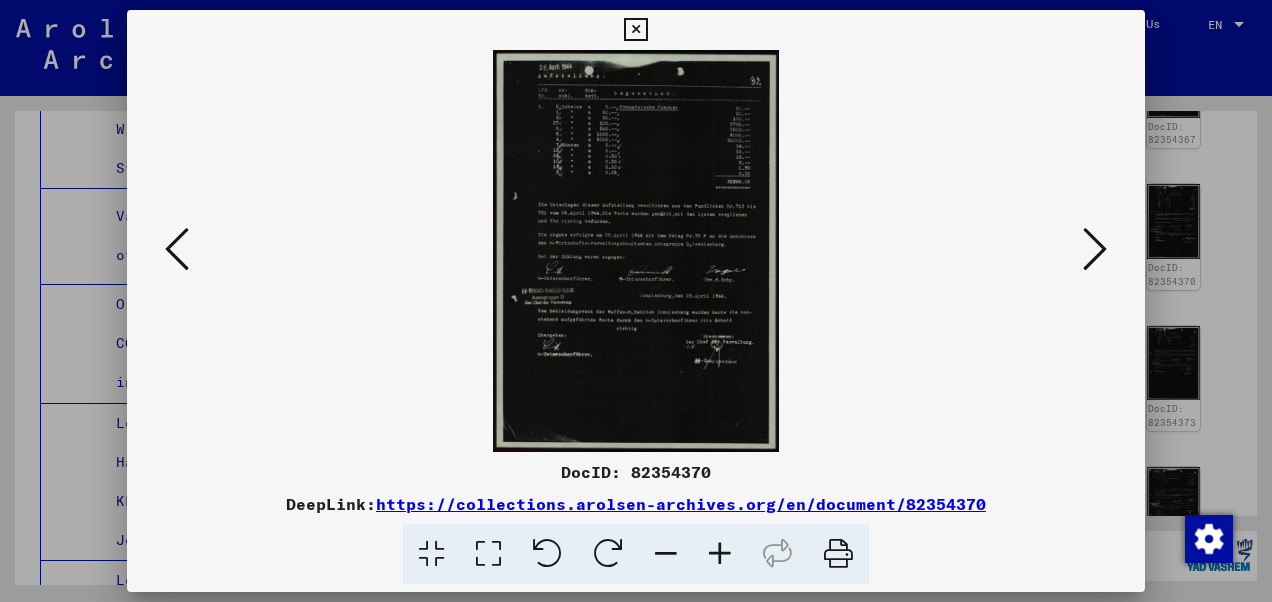 drag, startPoint x: 587, startPoint y: 323, endPoint x: 1059, endPoint y: 114, distance: 516.20245 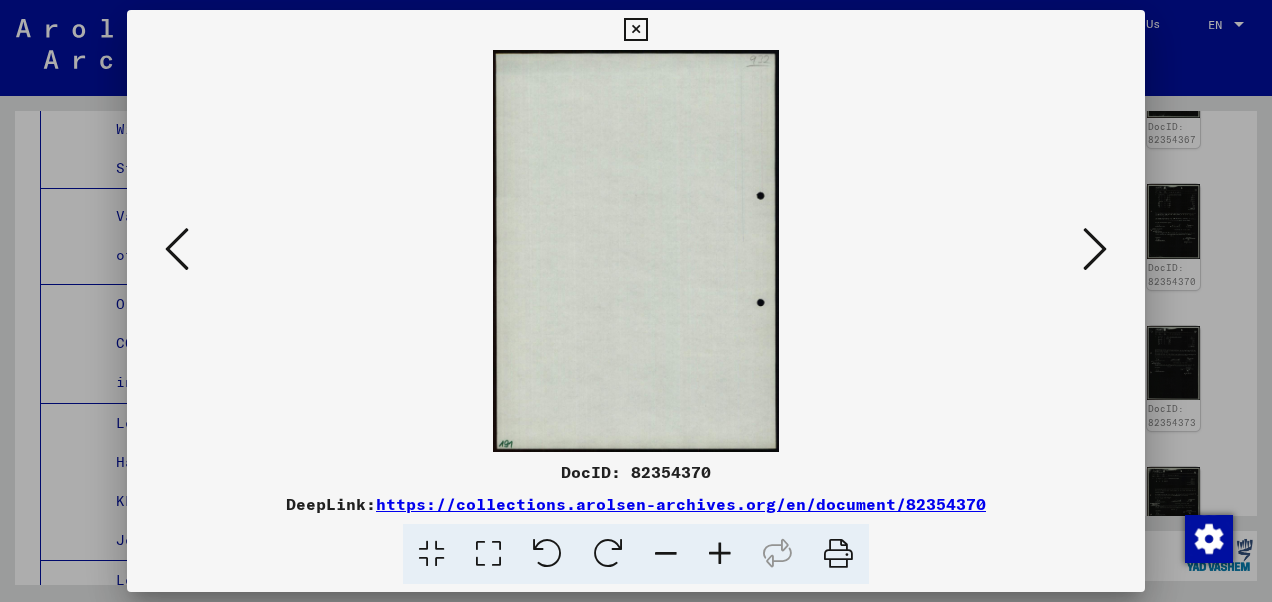 click at bounding box center (1095, 249) 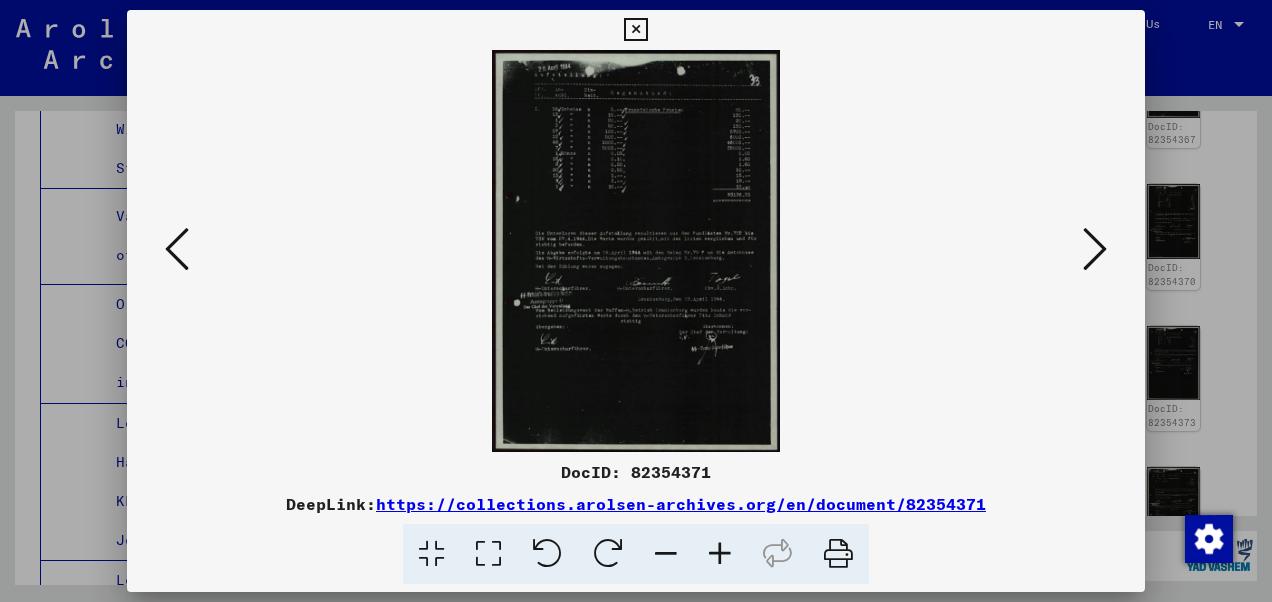 click at bounding box center [1095, 249] 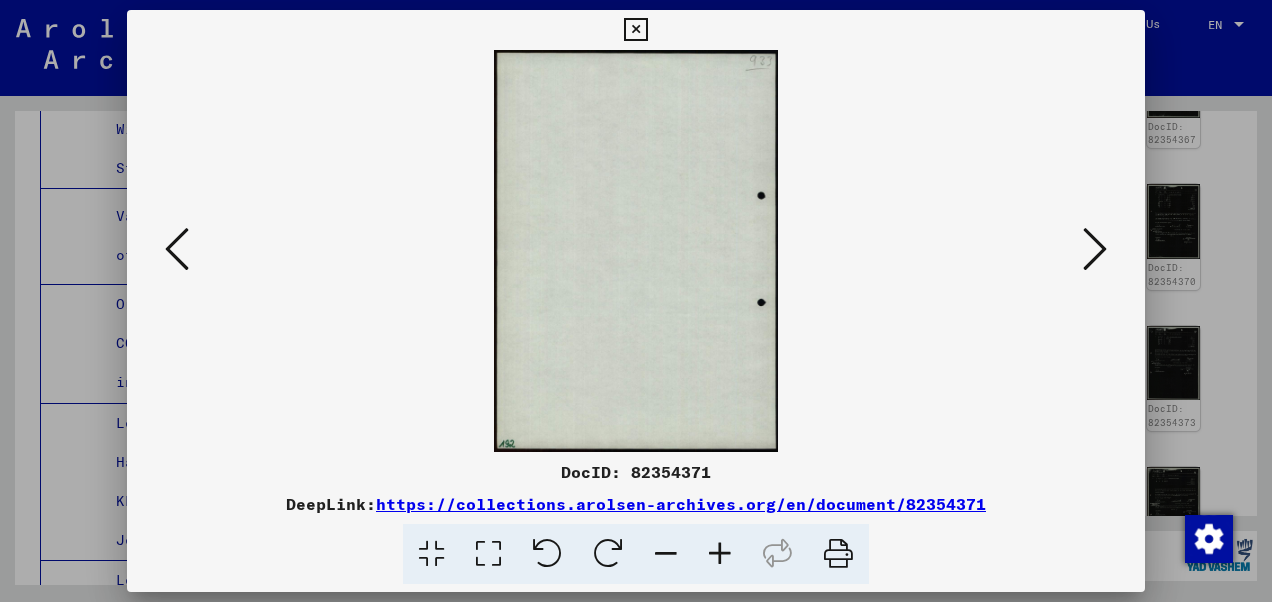 click at bounding box center [1095, 249] 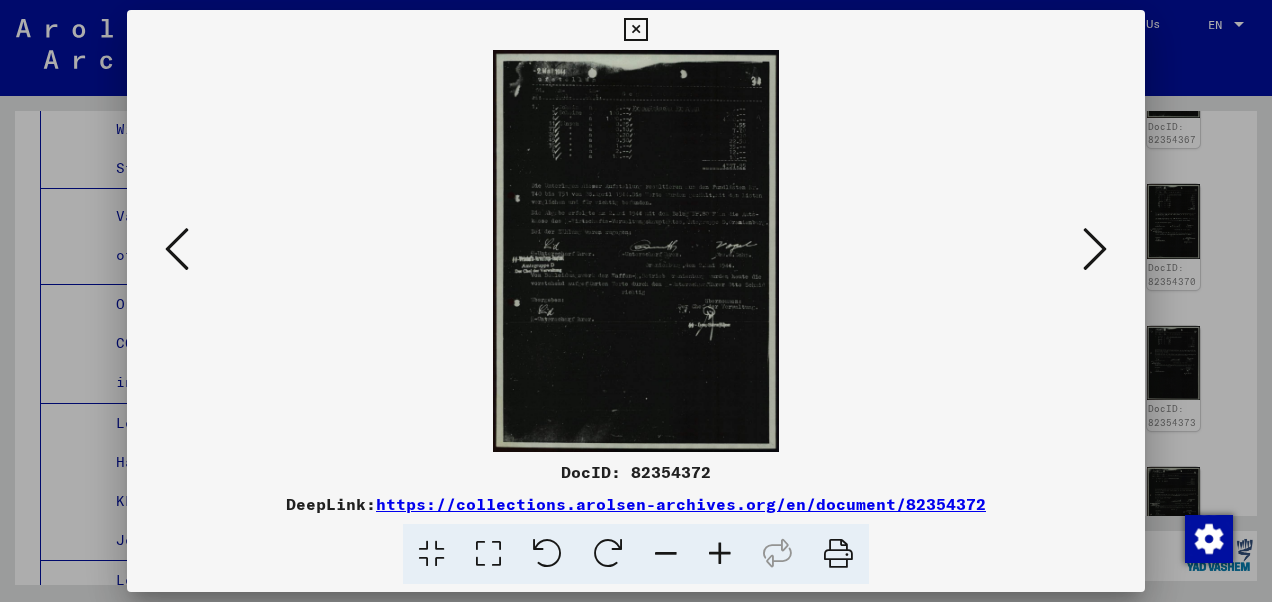 click at bounding box center [1095, 249] 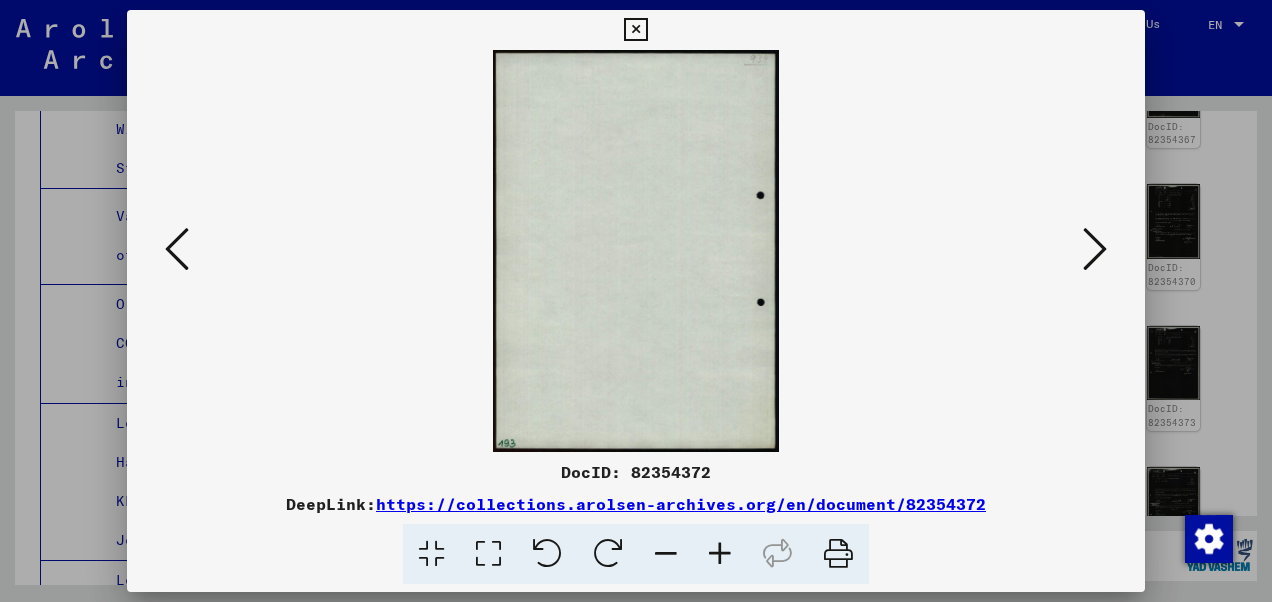 click at bounding box center (1095, 249) 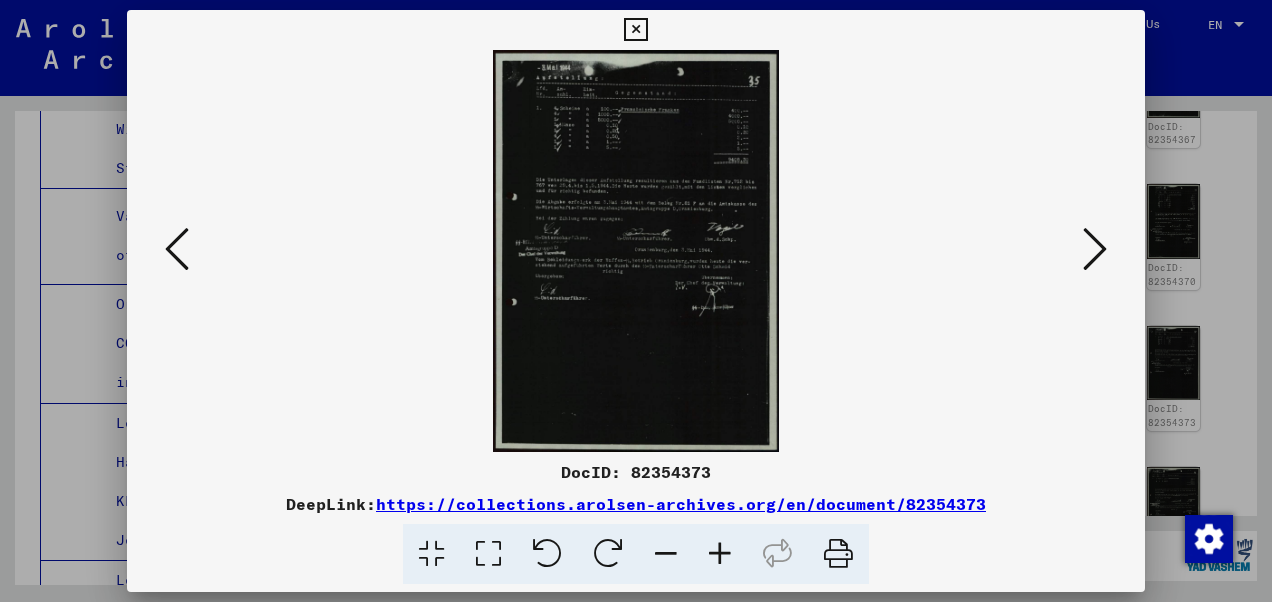 click at bounding box center [636, 251] 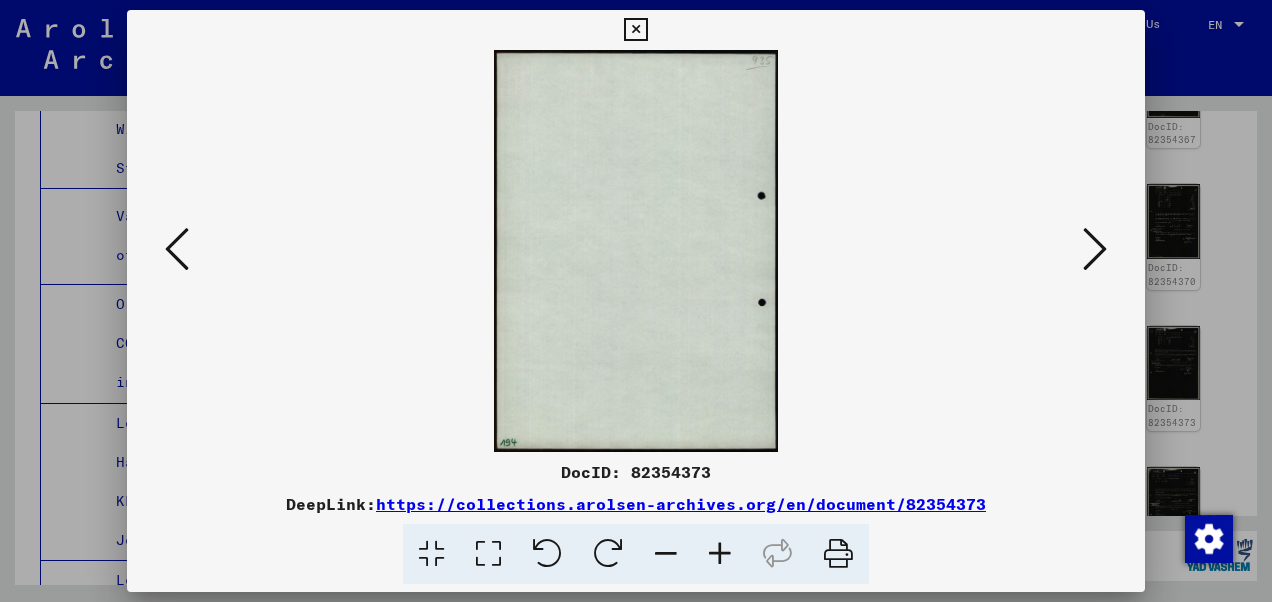 click at bounding box center (1095, 249) 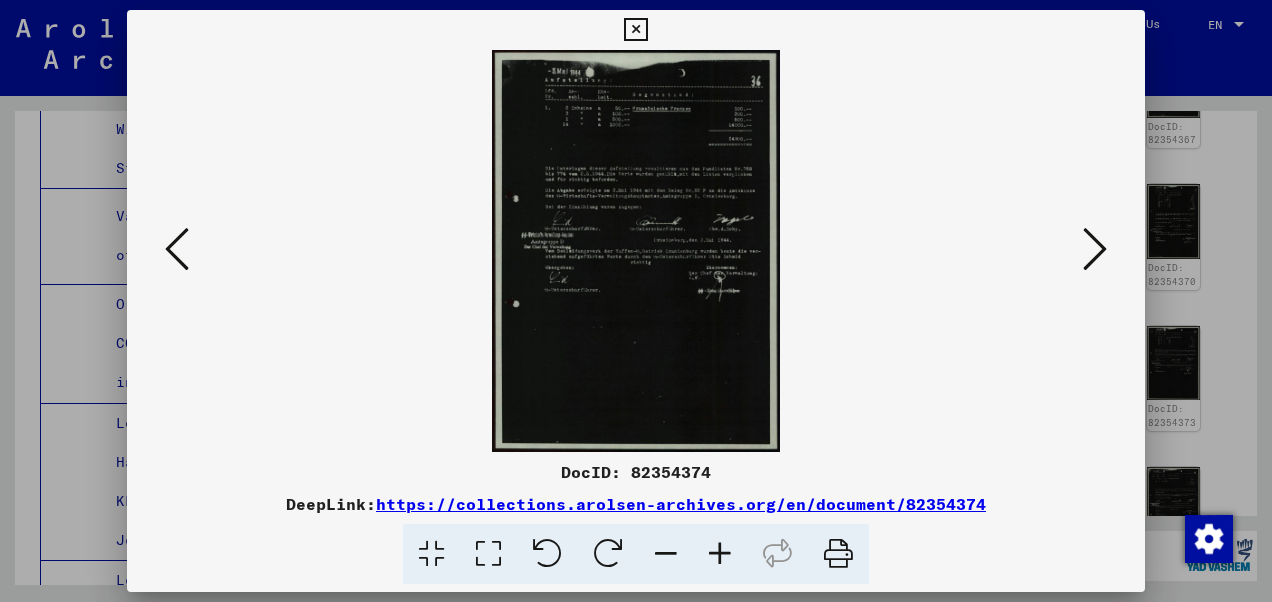 click at bounding box center (1095, 249) 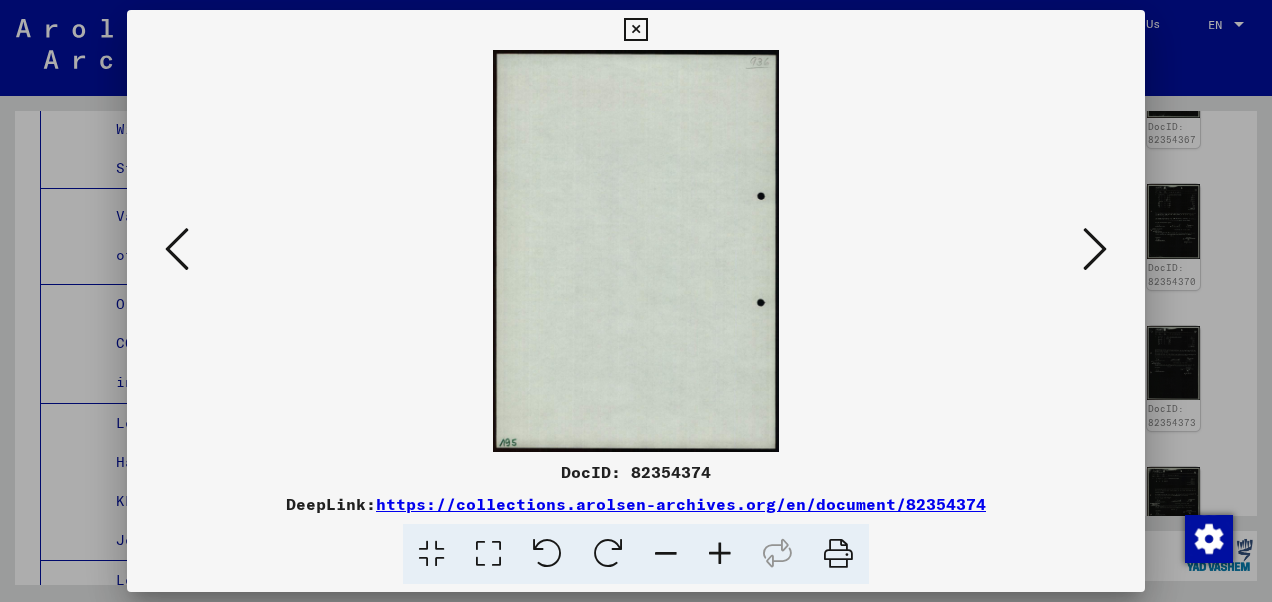 click at bounding box center [1095, 249] 